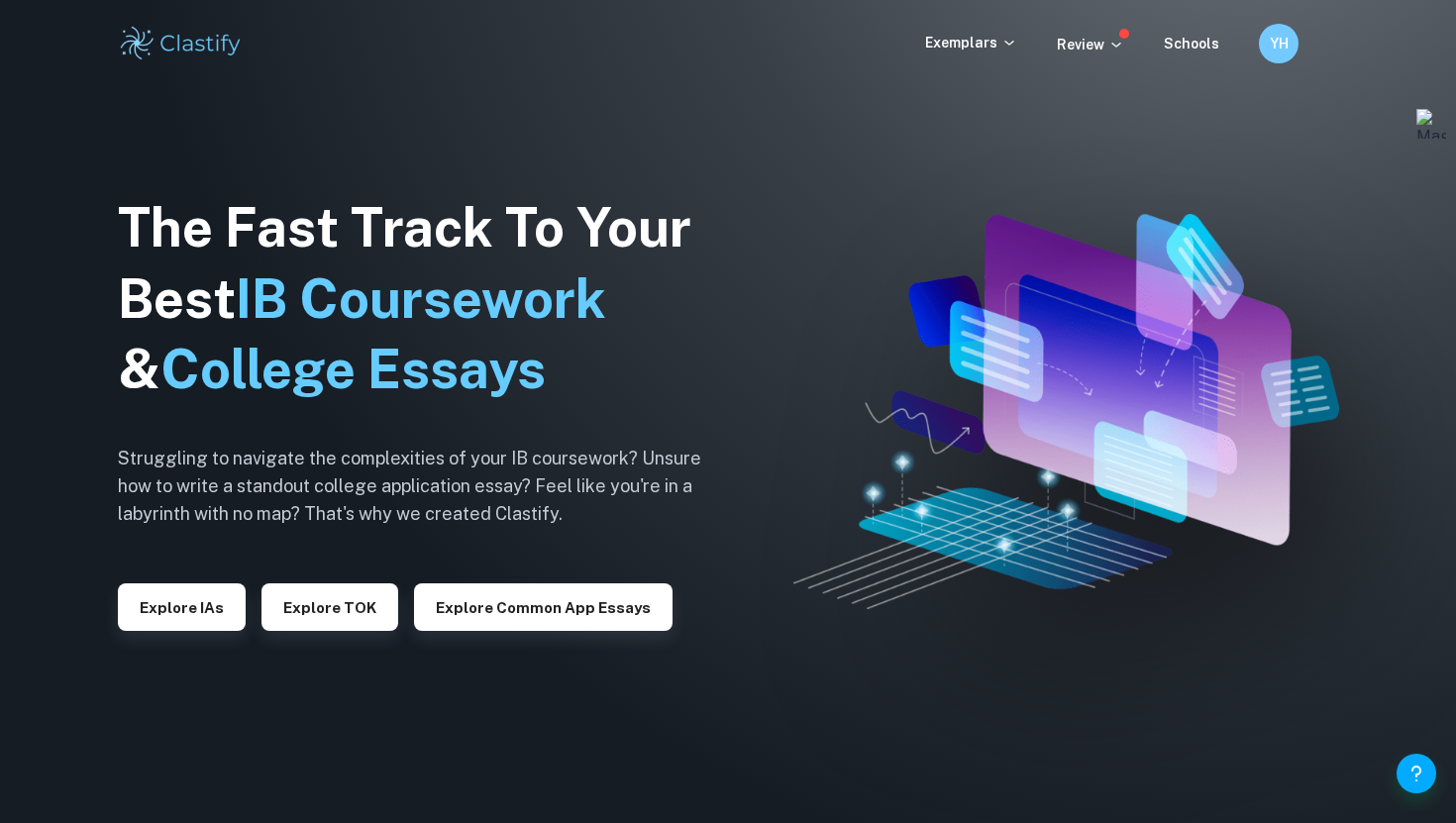 scroll, scrollTop: 0, scrollLeft: 0, axis: both 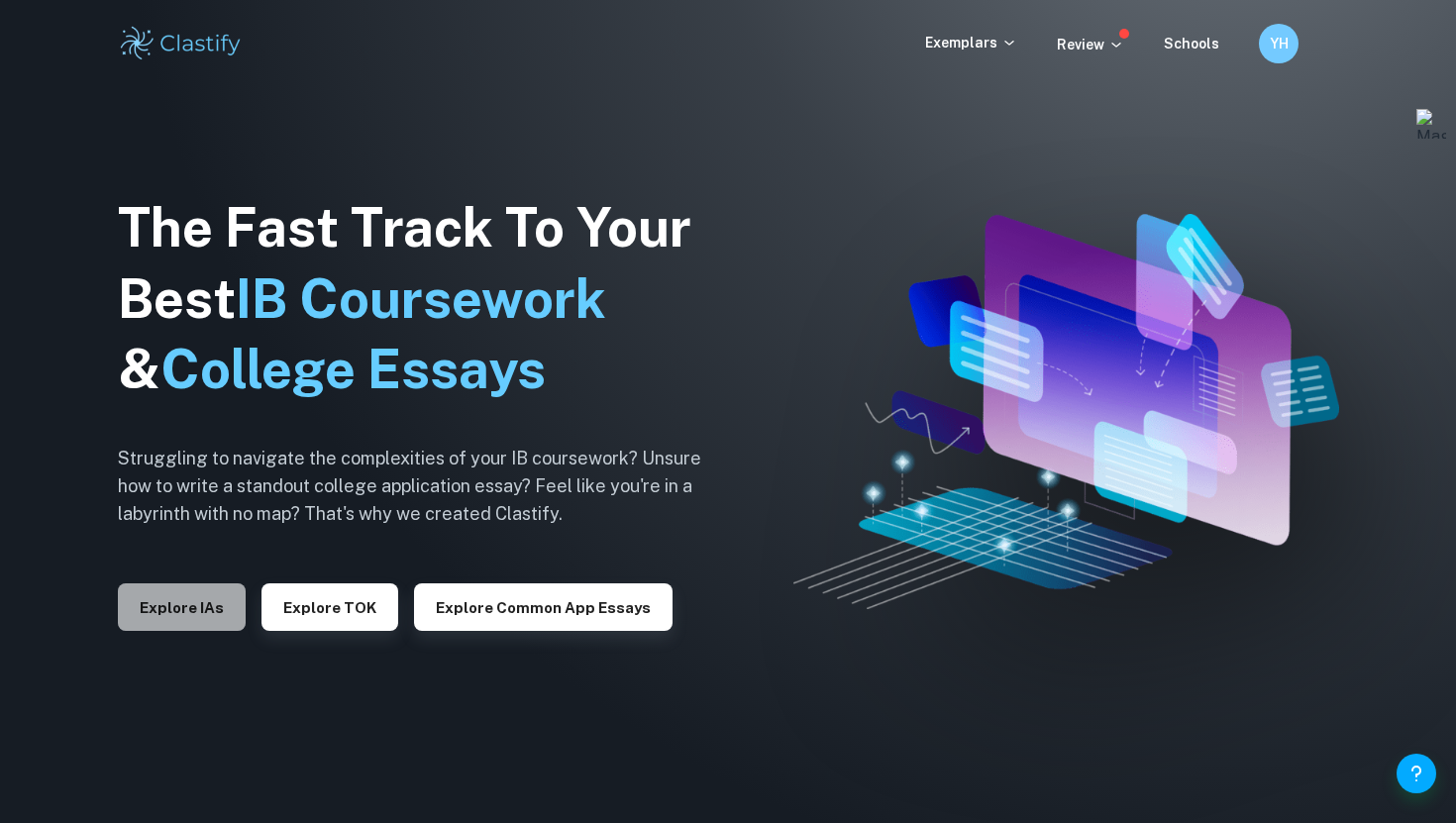 click on "Explore IAs" at bounding box center (181, 607) 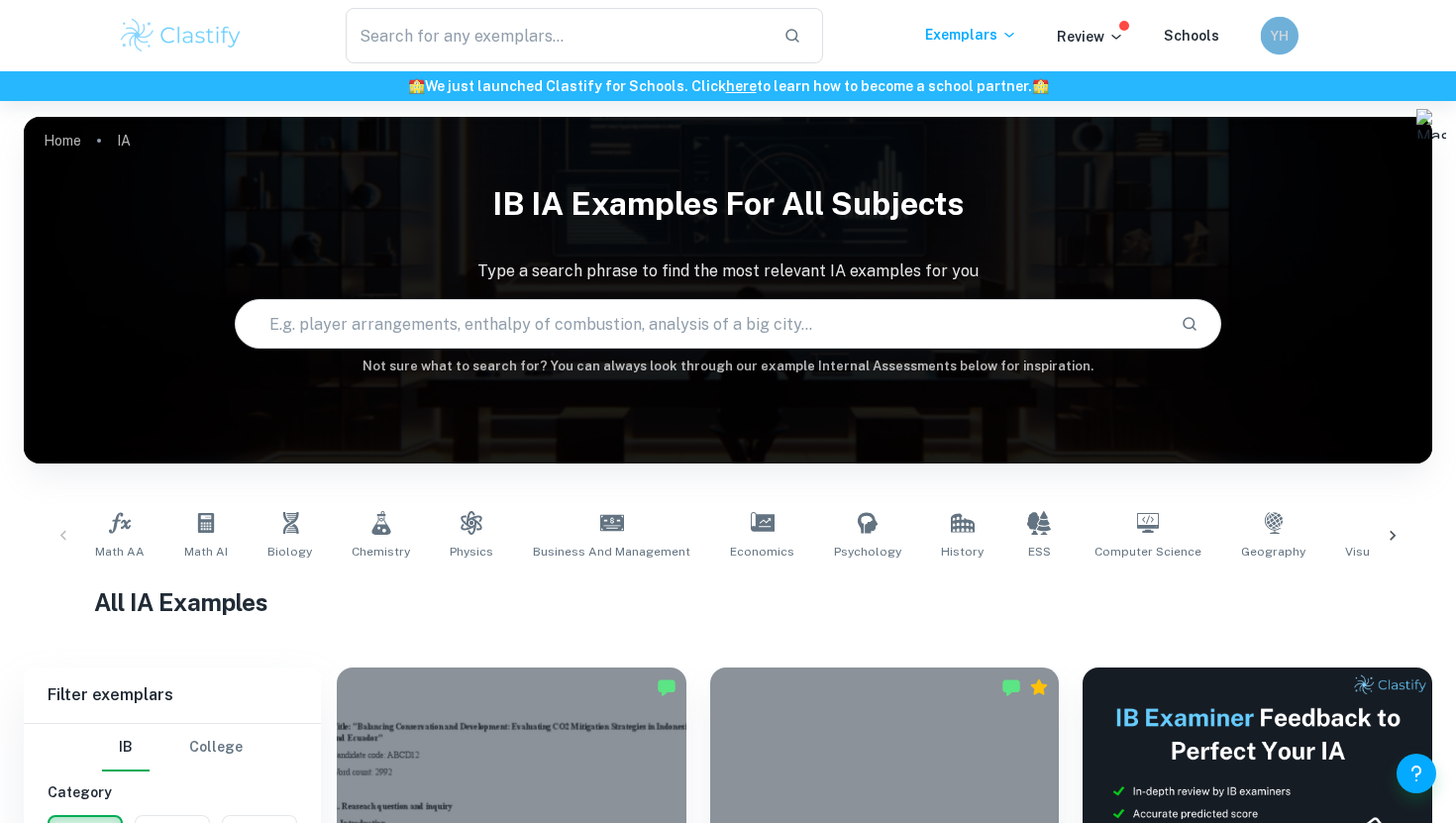 click on "YH" at bounding box center (1280, 35) 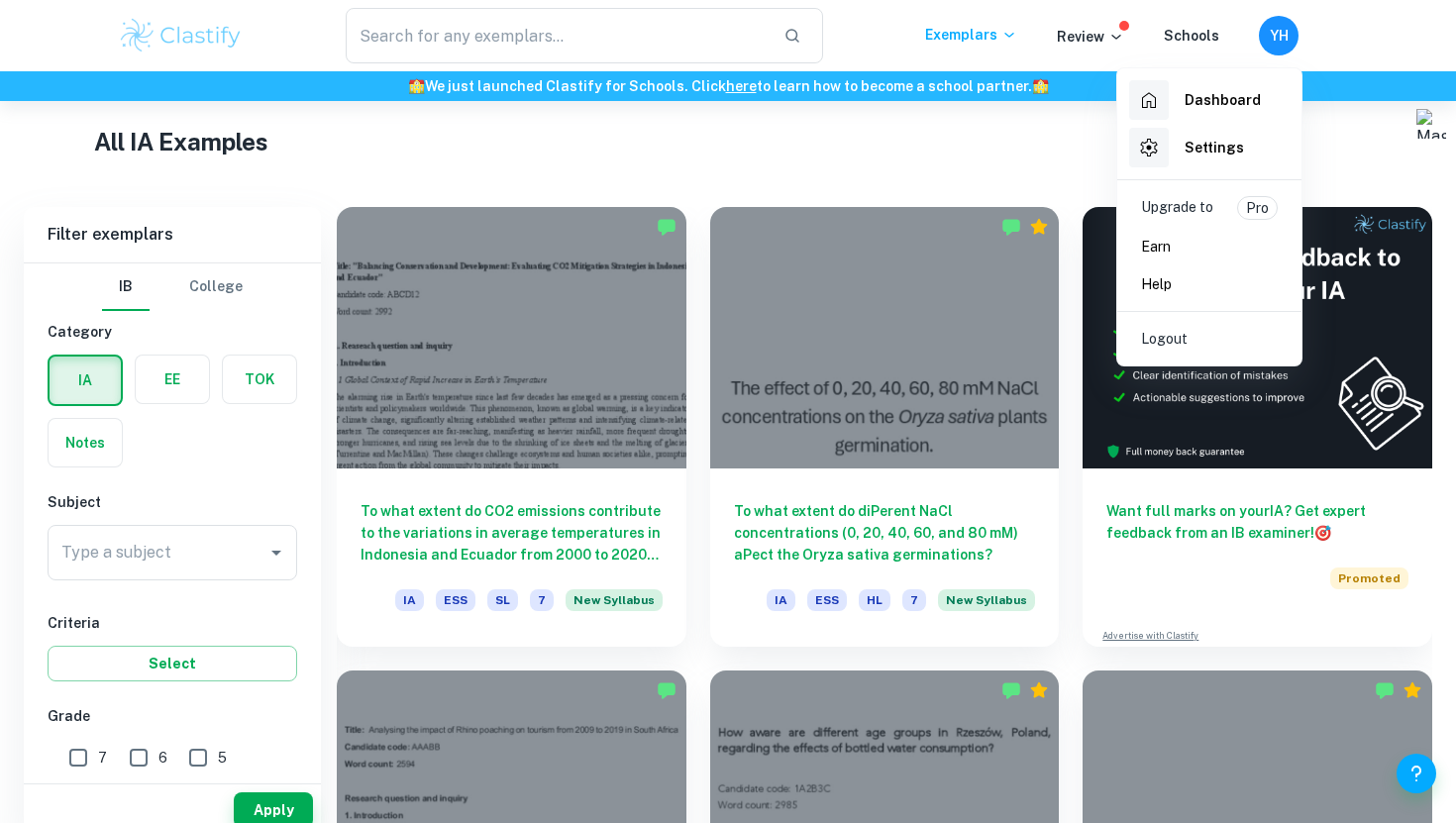 scroll, scrollTop: 559, scrollLeft: 0, axis: vertical 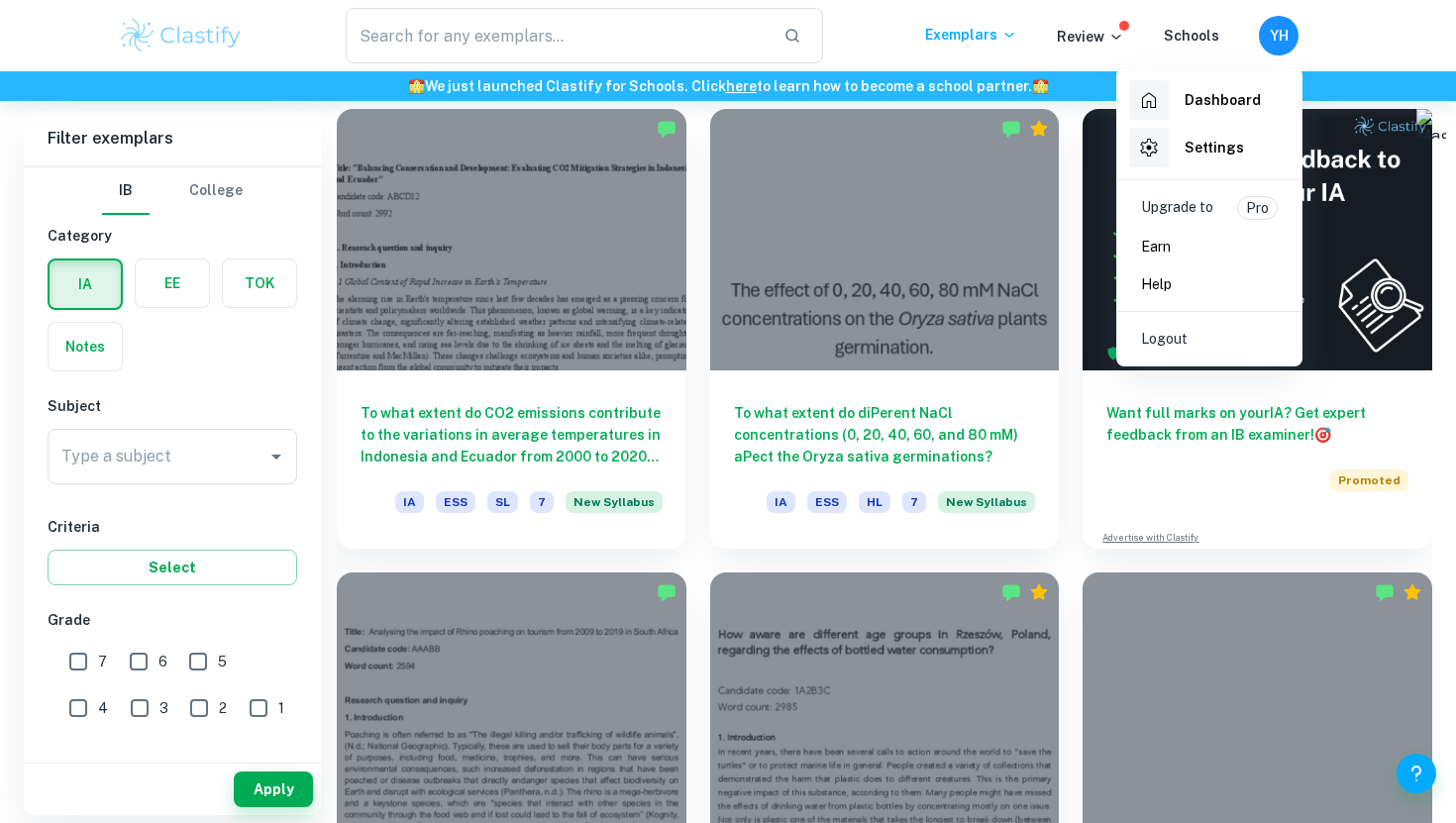 click at bounding box center [728, 411] 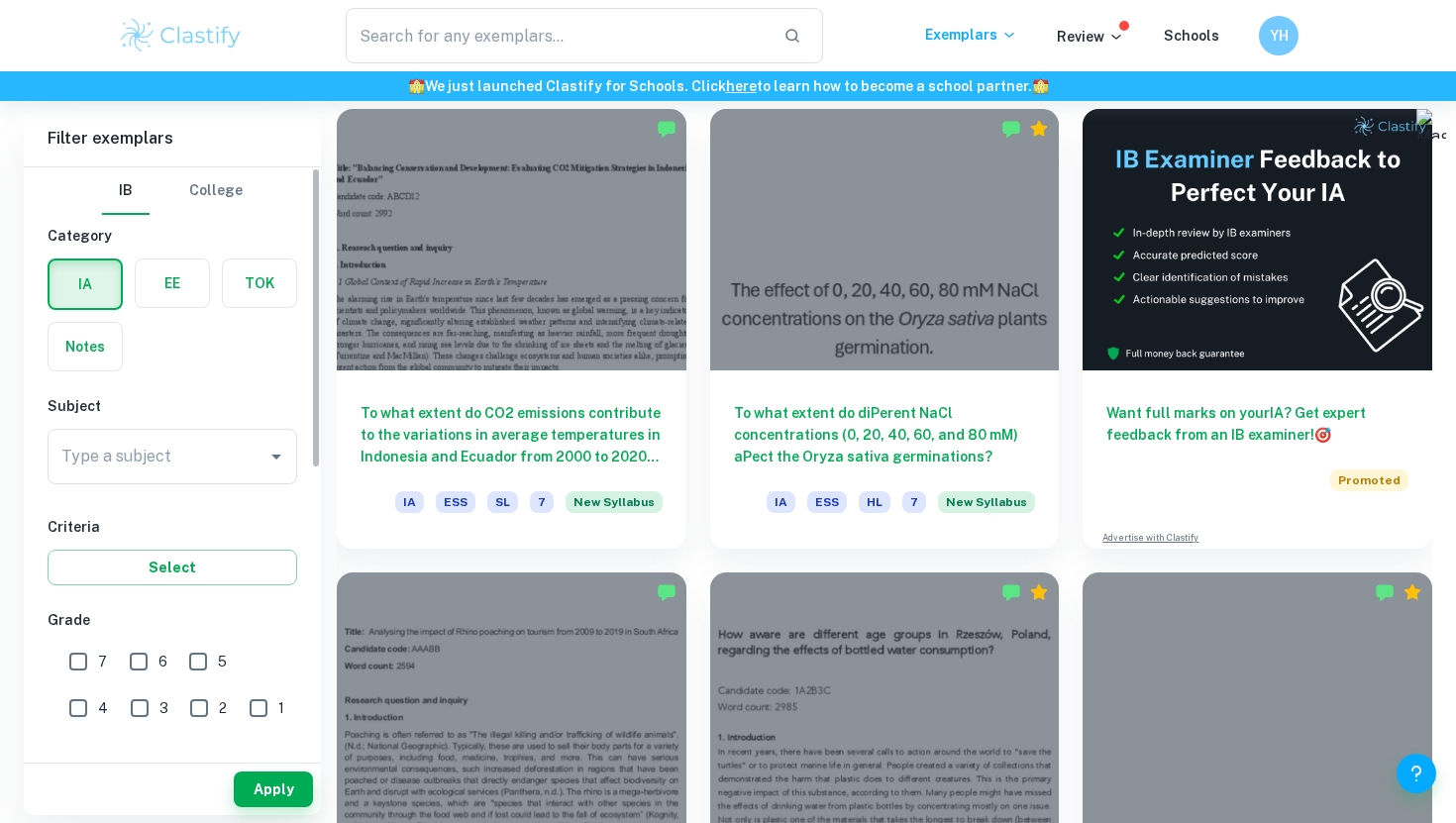 click at bounding box center (172, 283) 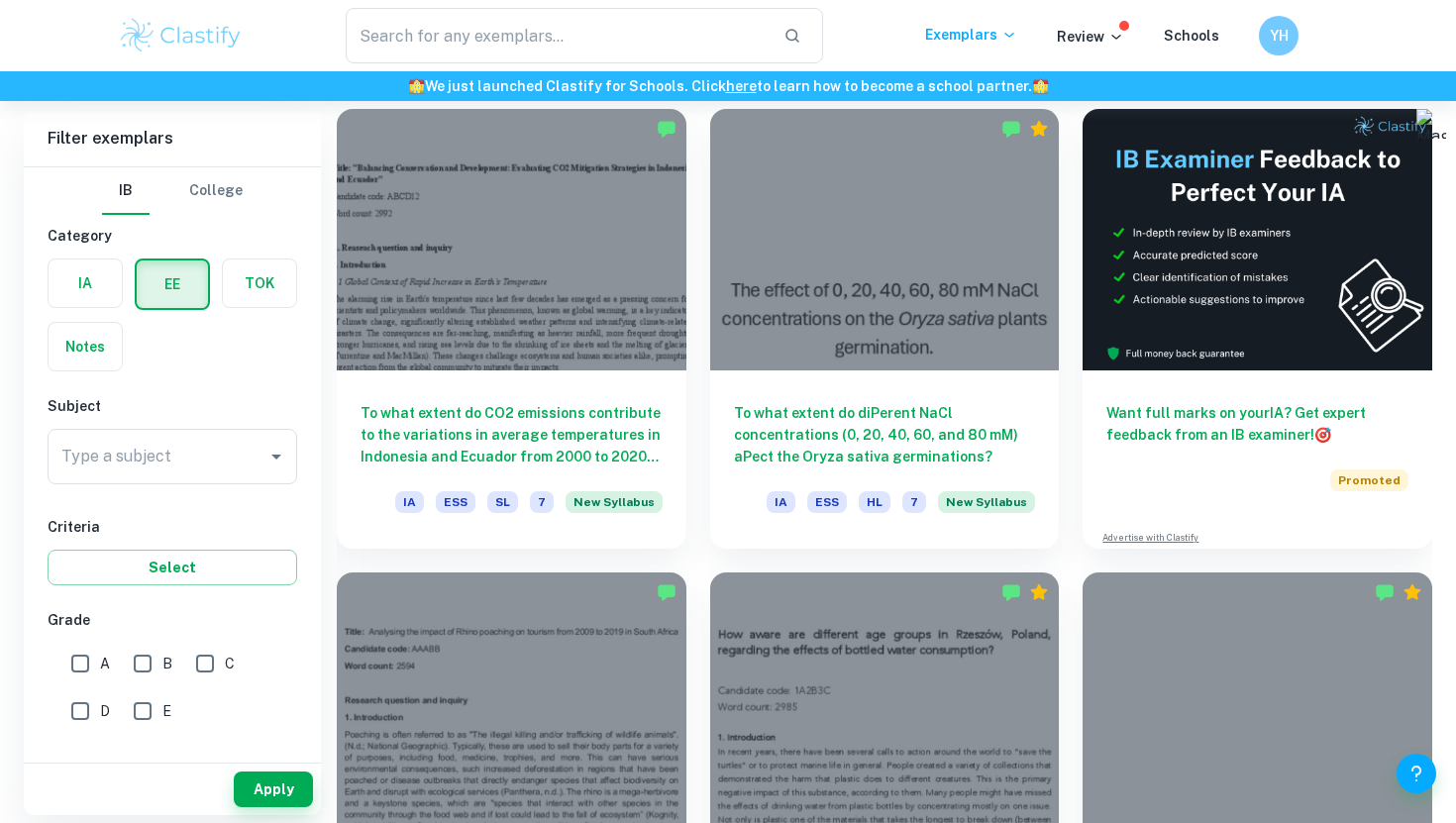 click on "Type a subject" at bounding box center (157, 457) 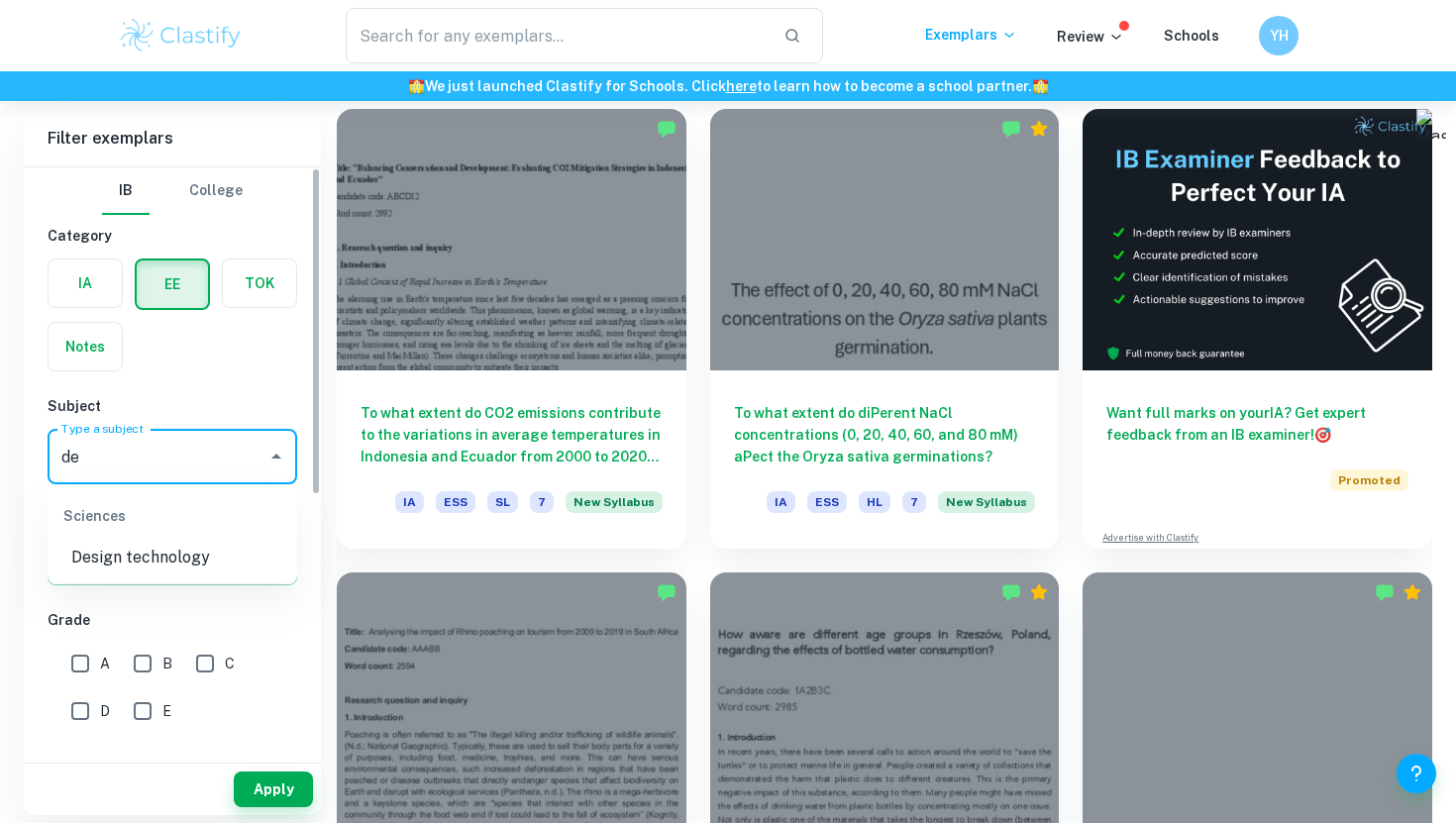 click on "Design technology" at bounding box center (172, 558) 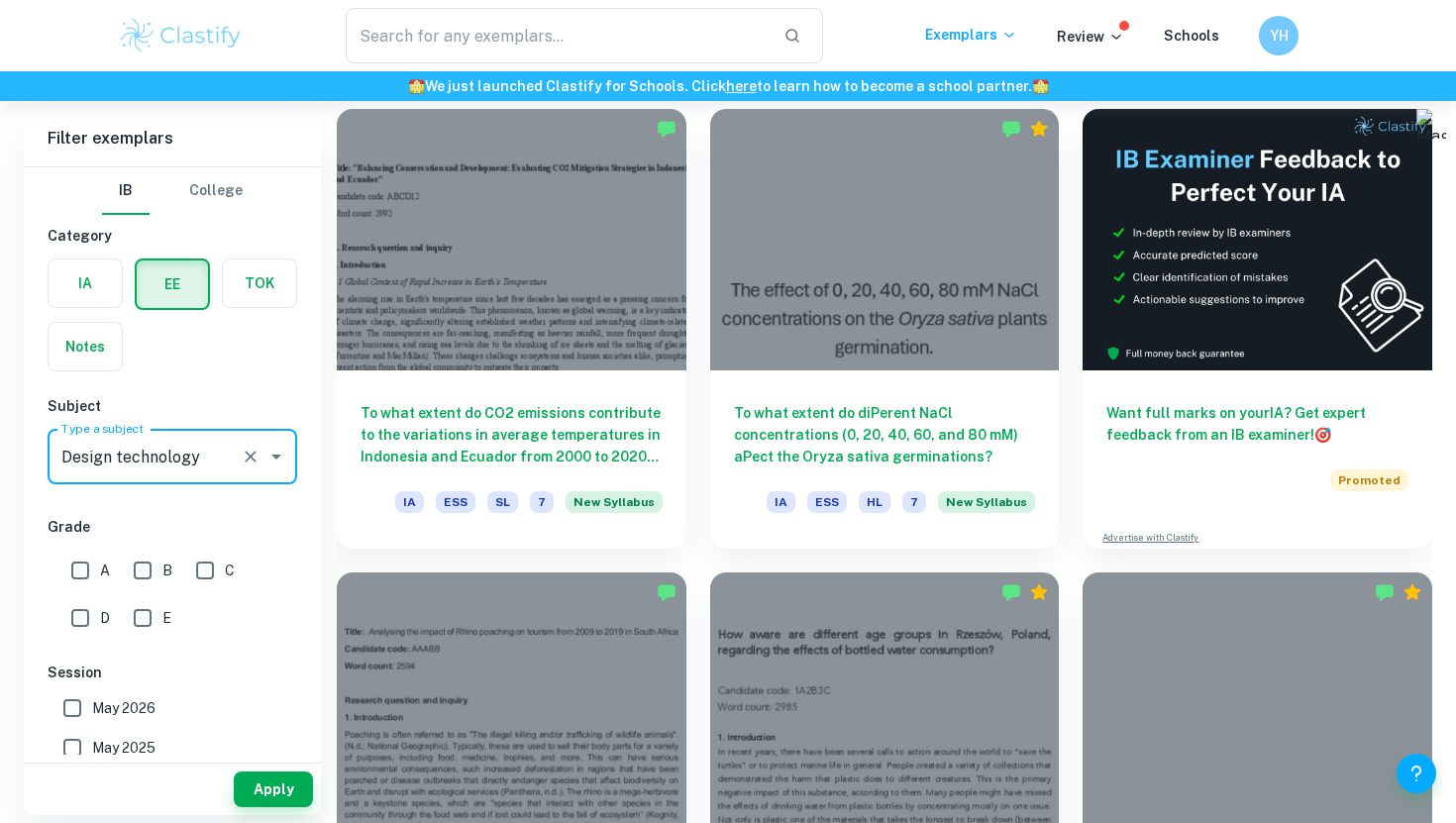 type on "Design technology" 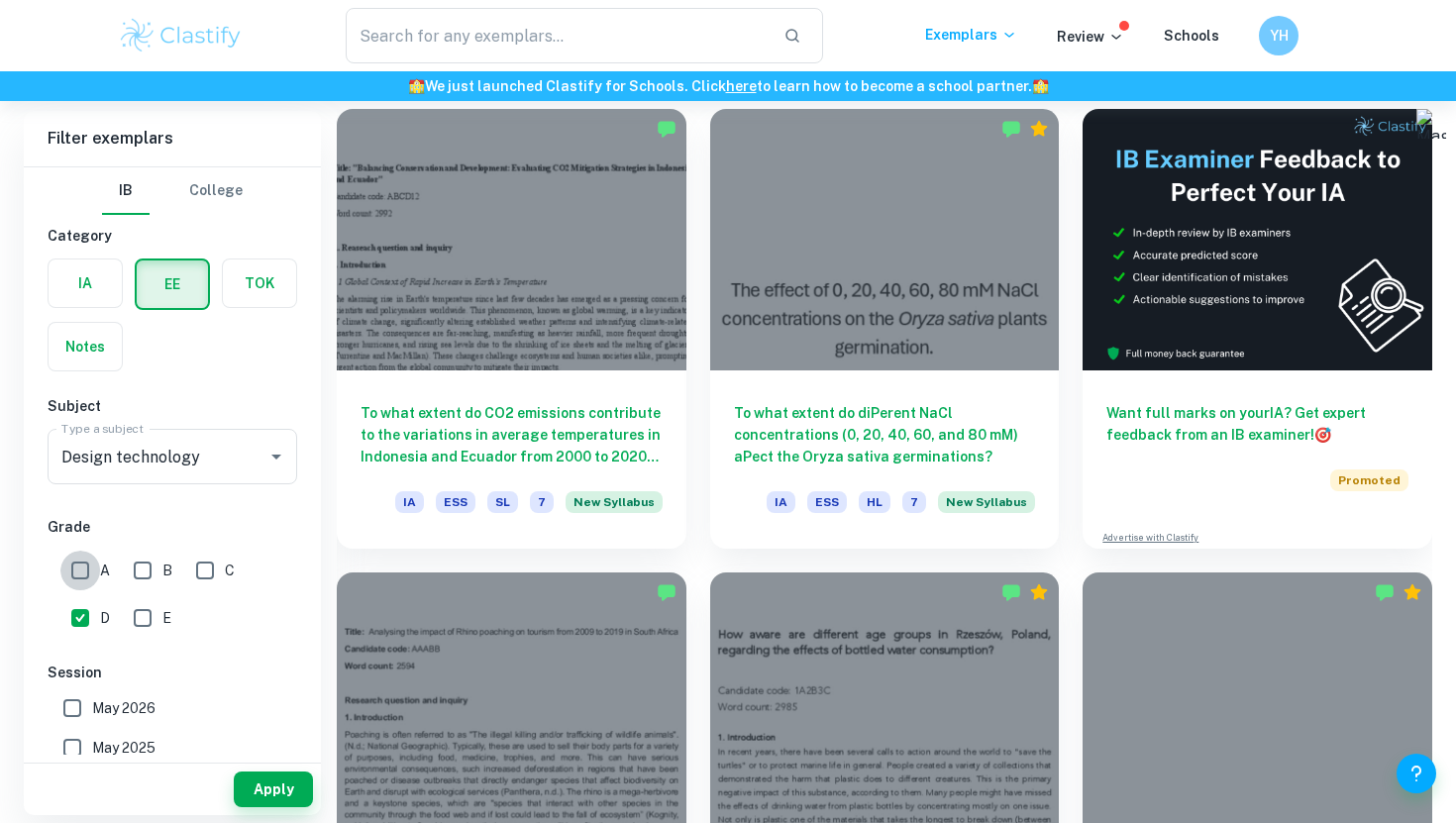 click on "A" at bounding box center (80, 570) 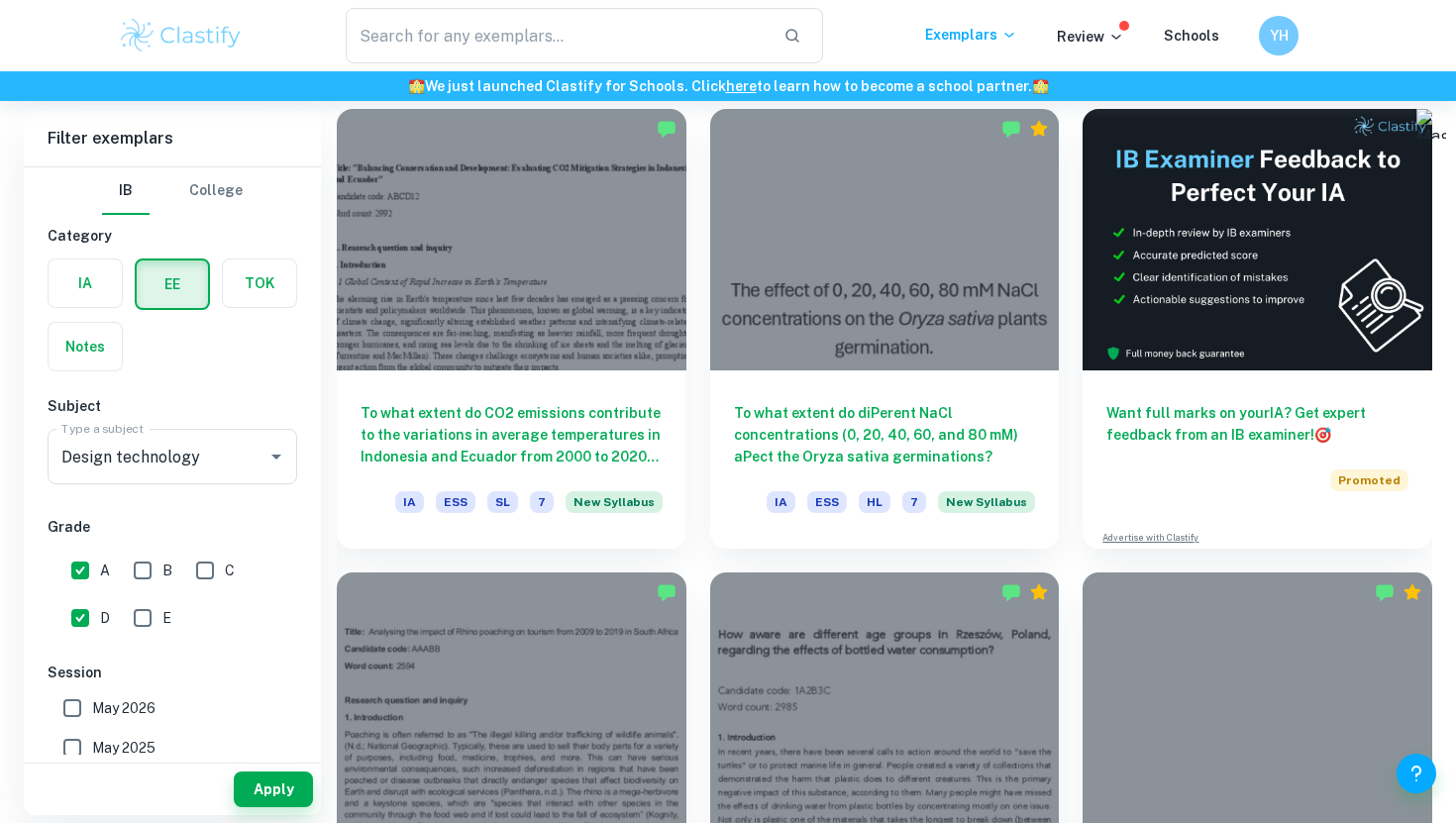 click on "B" at bounding box center (167, 570) 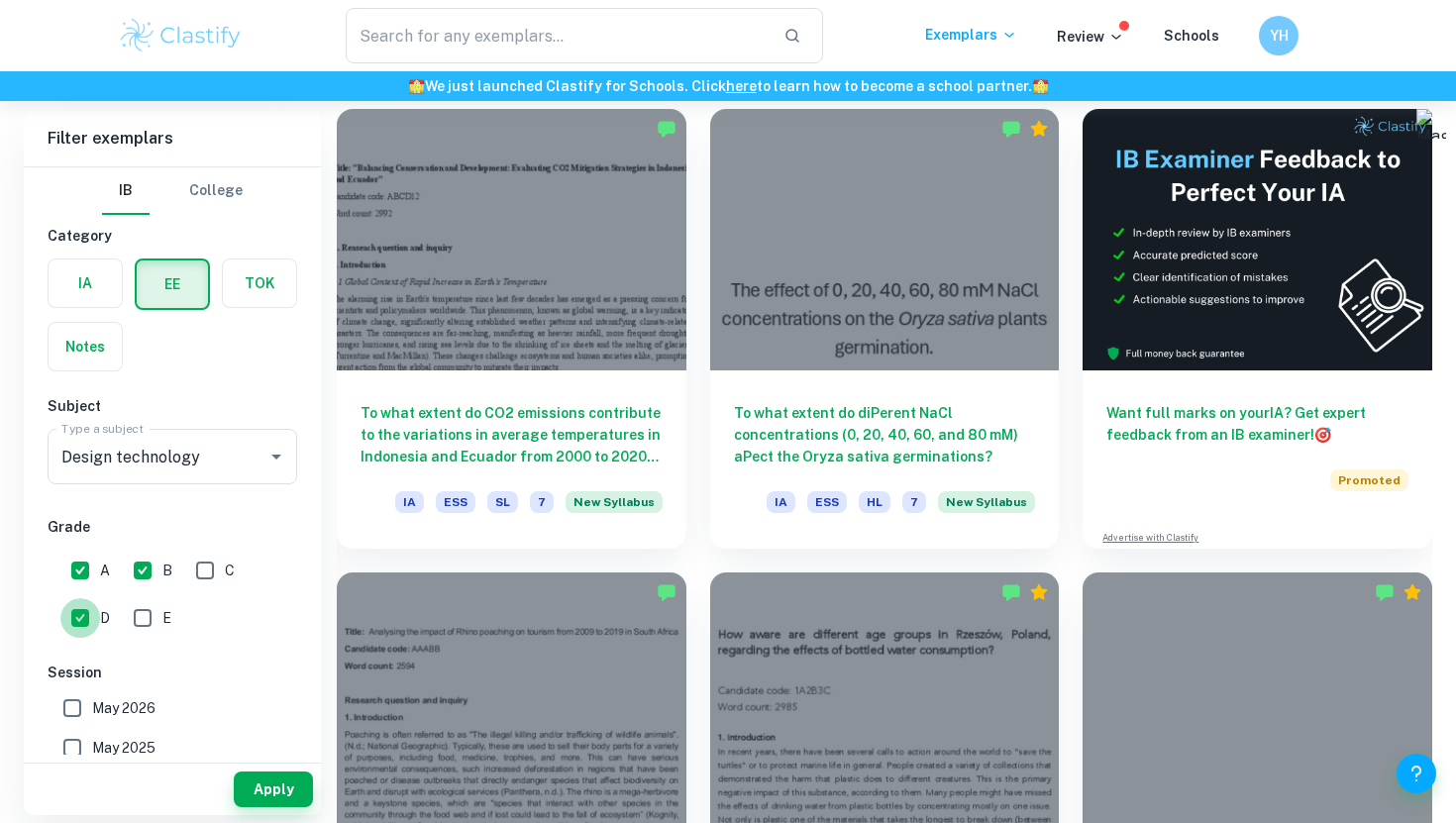 click on "D" at bounding box center (80, 618) 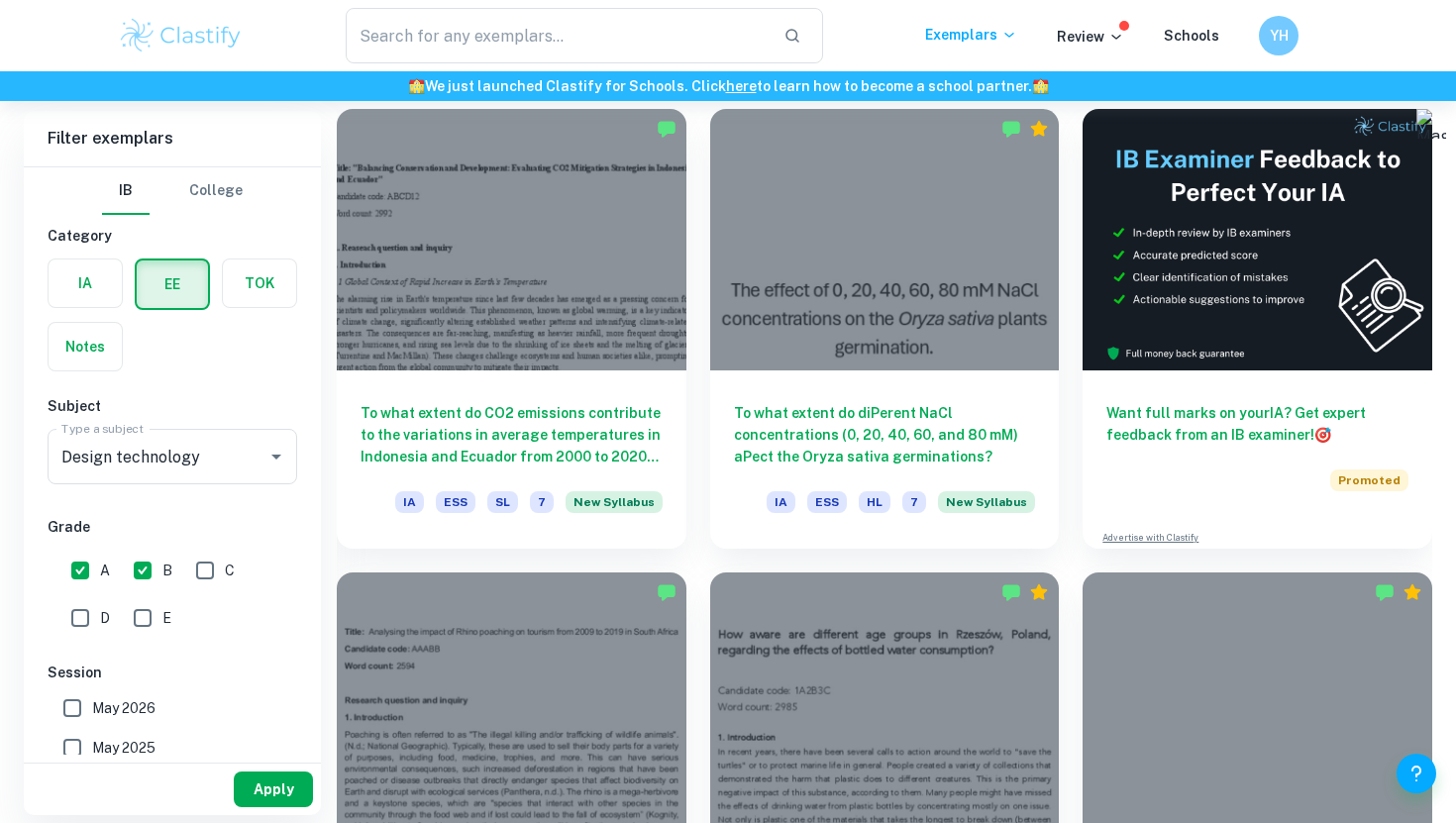 click on "Apply" at bounding box center [273, 789] 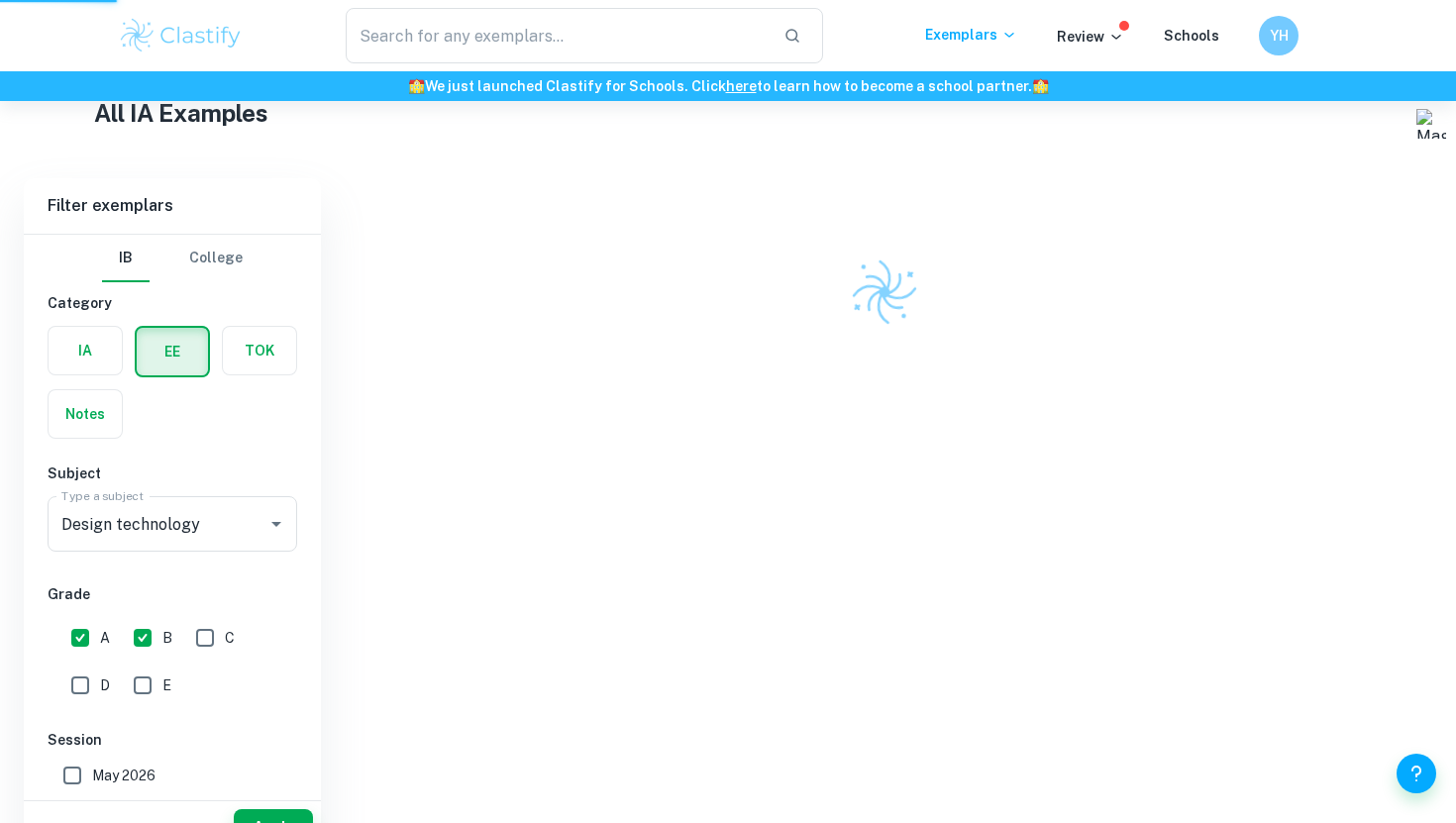 scroll, scrollTop: 420, scrollLeft: 0, axis: vertical 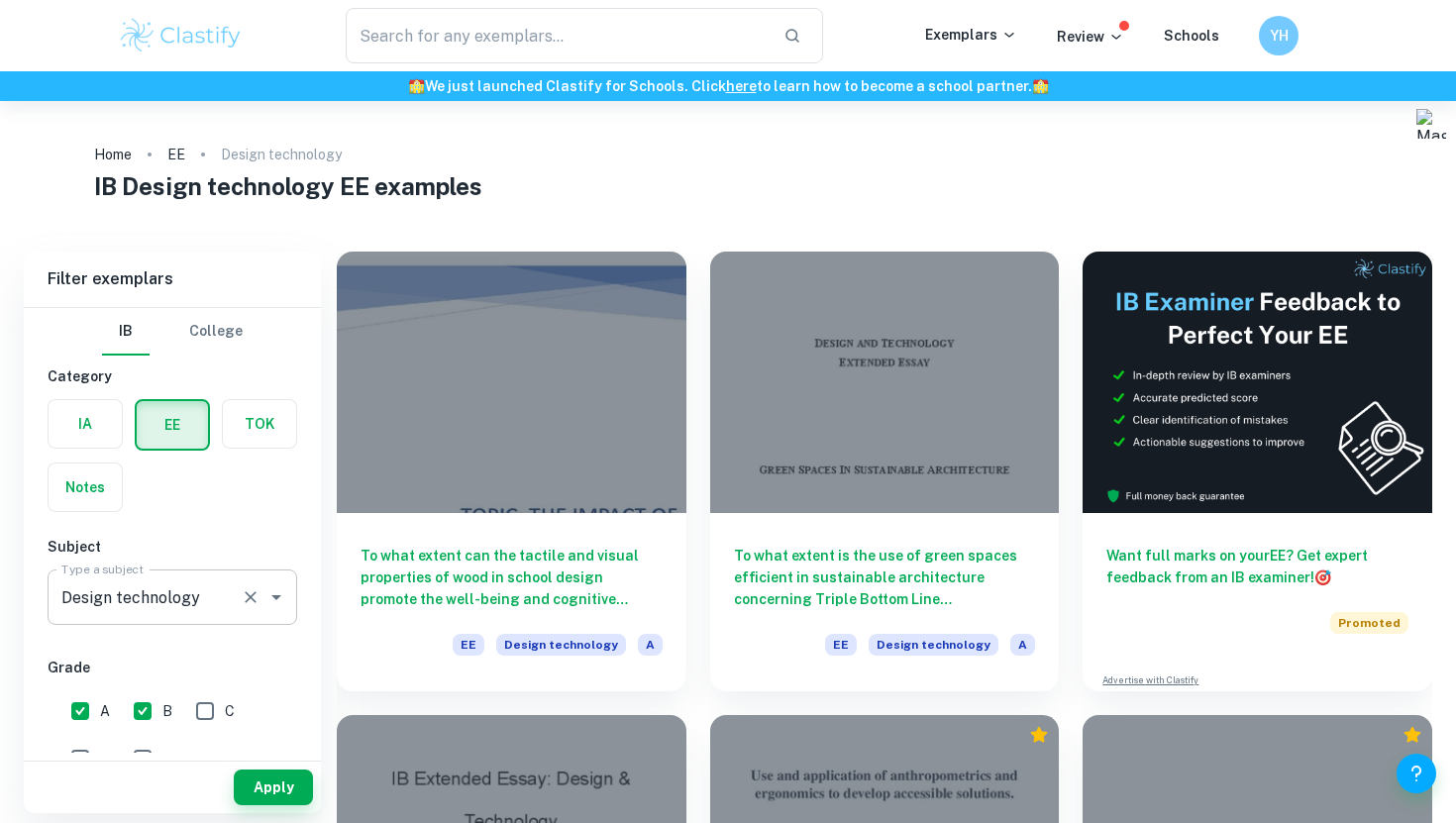click on "Design technology" at bounding box center [145, 597] 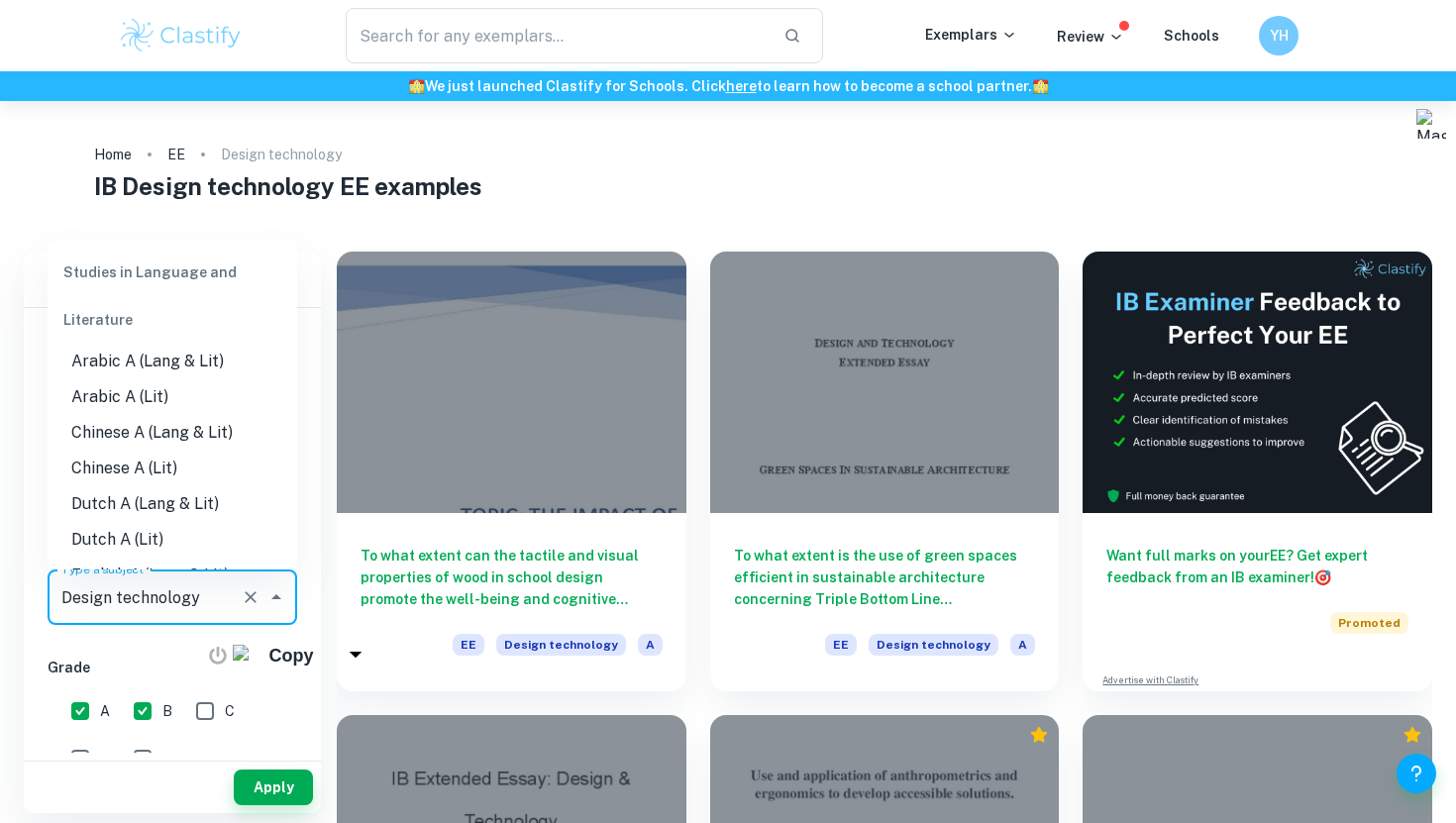 scroll, scrollTop: 2115, scrollLeft: 0, axis: vertical 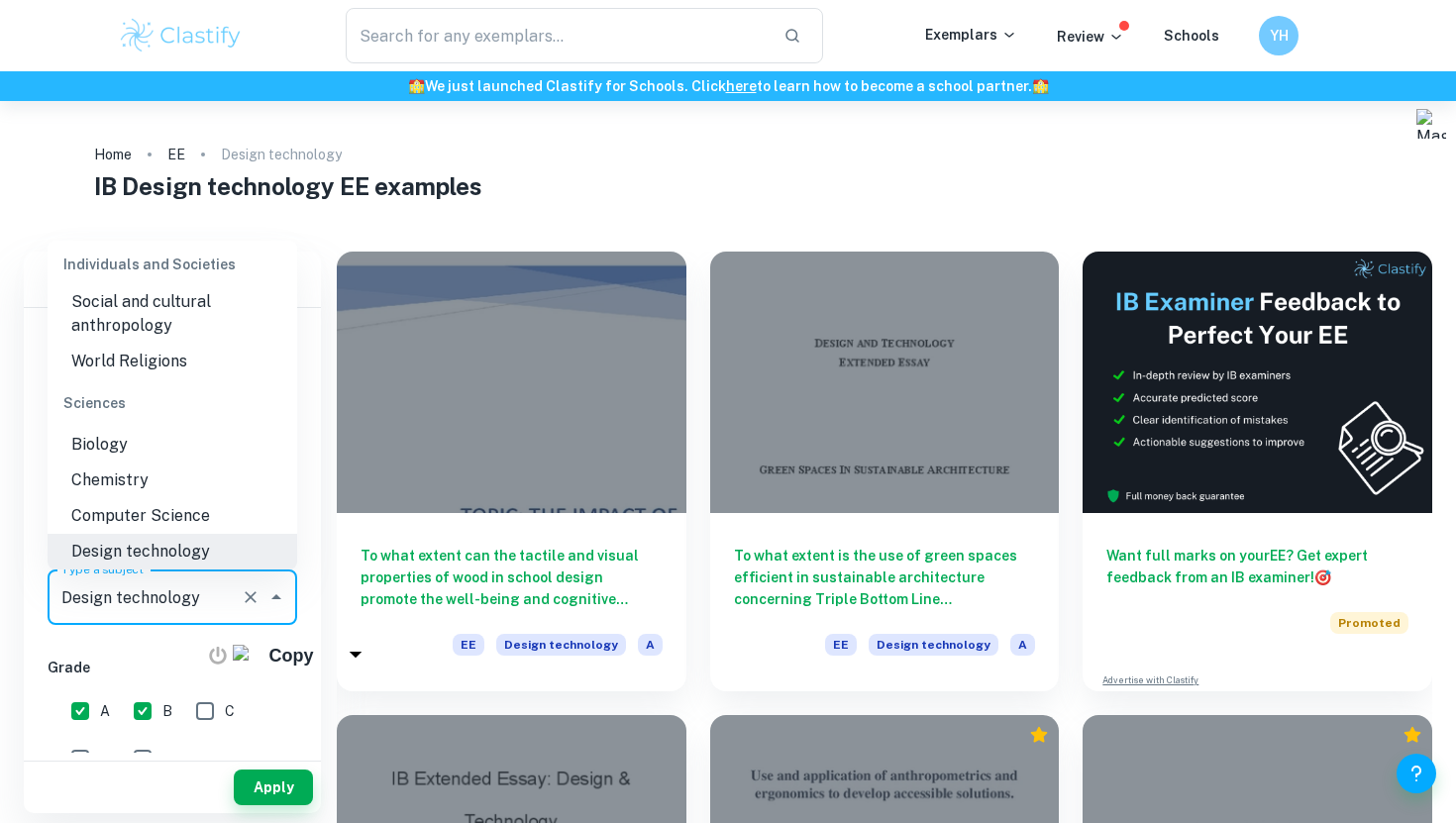 click 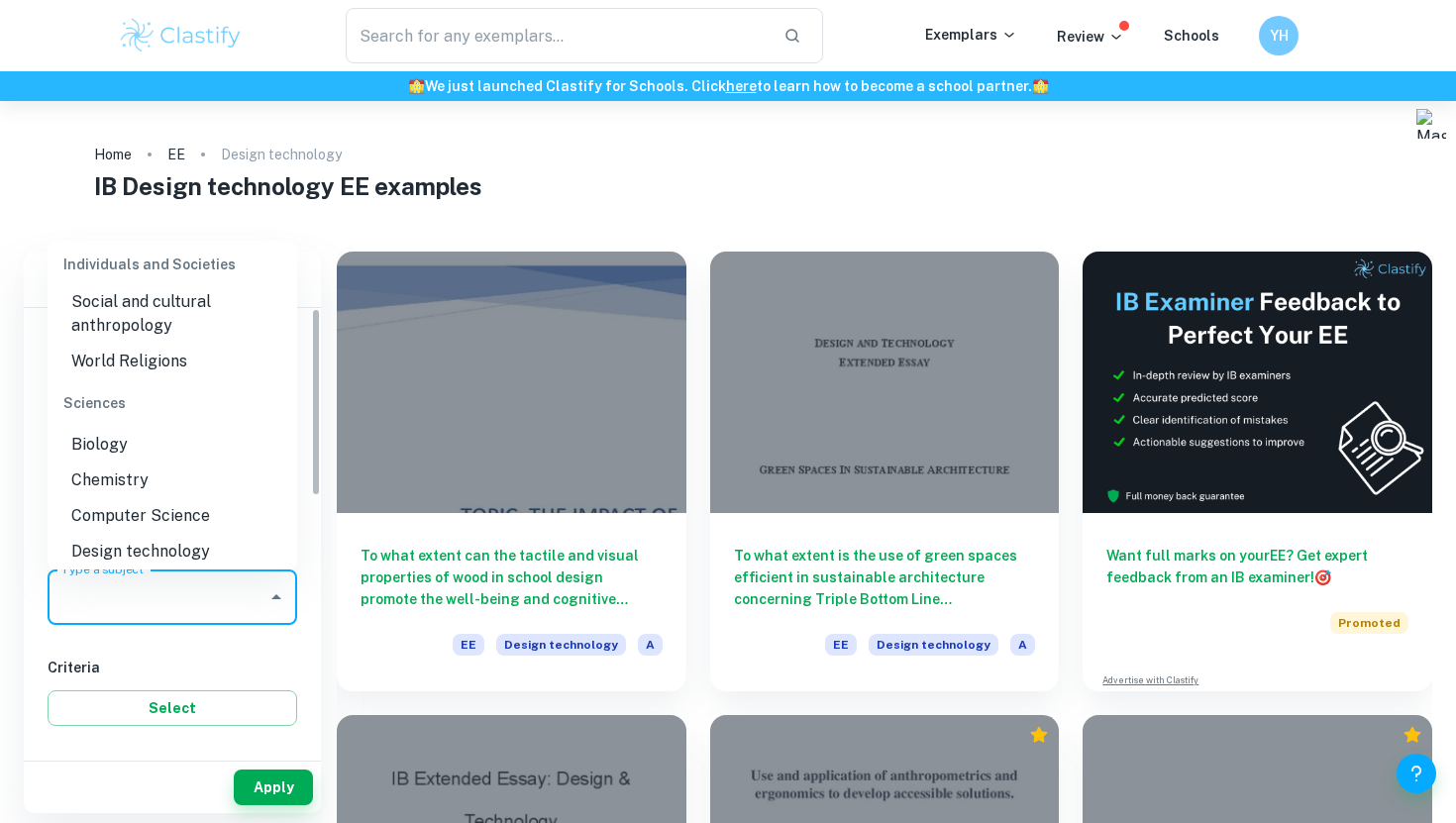 scroll, scrollTop: 0, scrollLeft: 0, axis: both 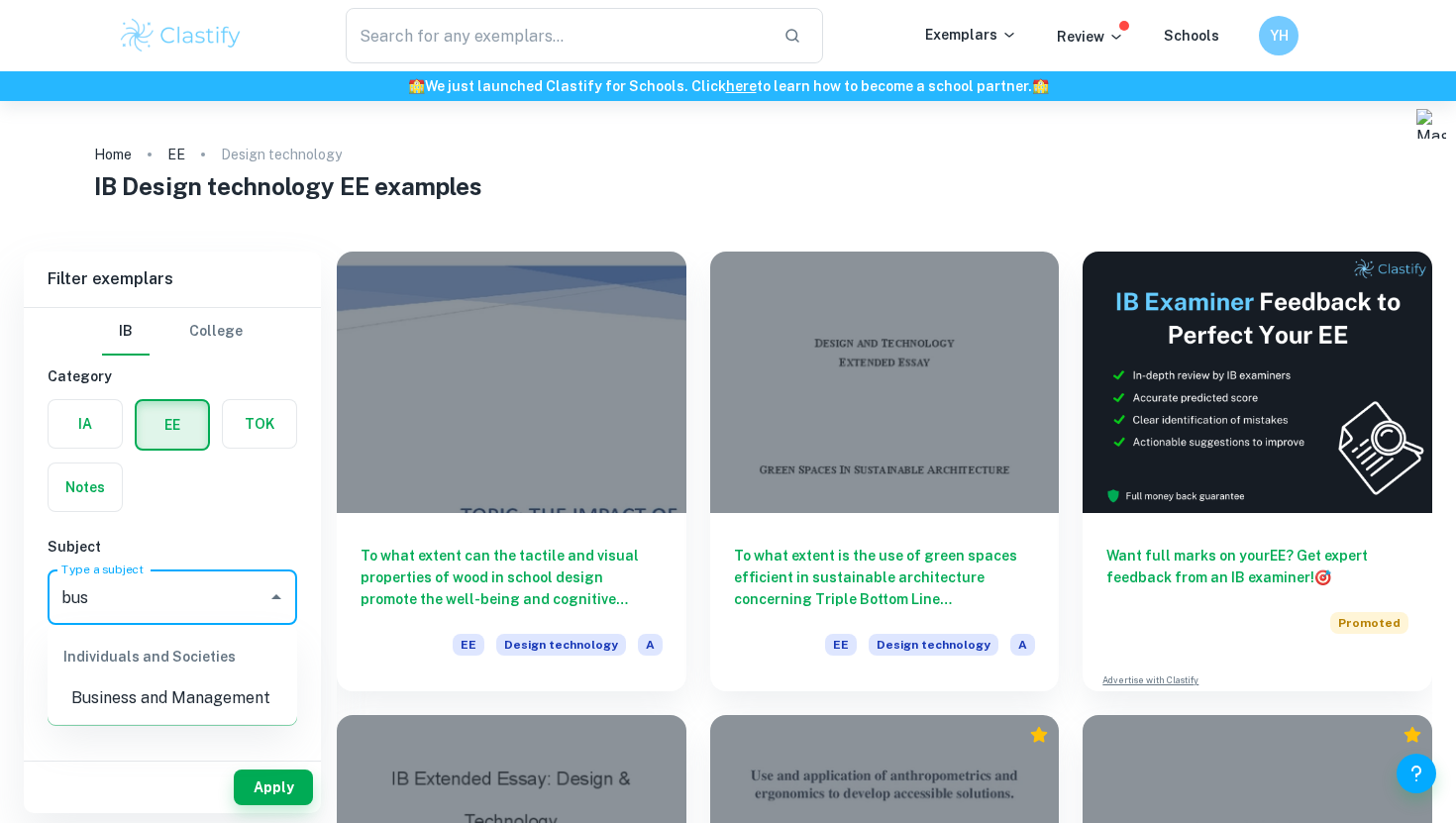 click on "Business and Management" at bounding box center [172, 698] 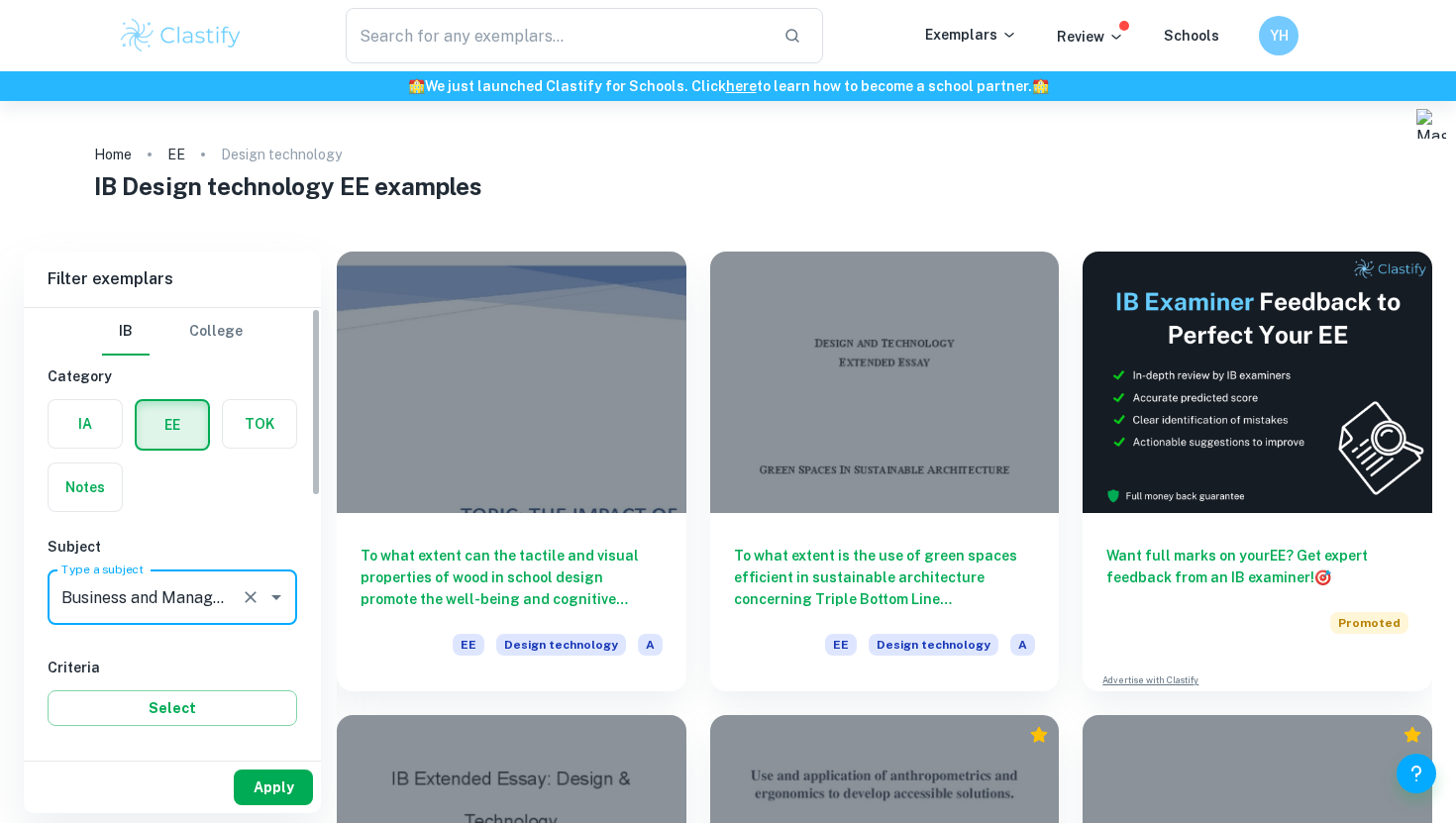 type on "Business and Management" 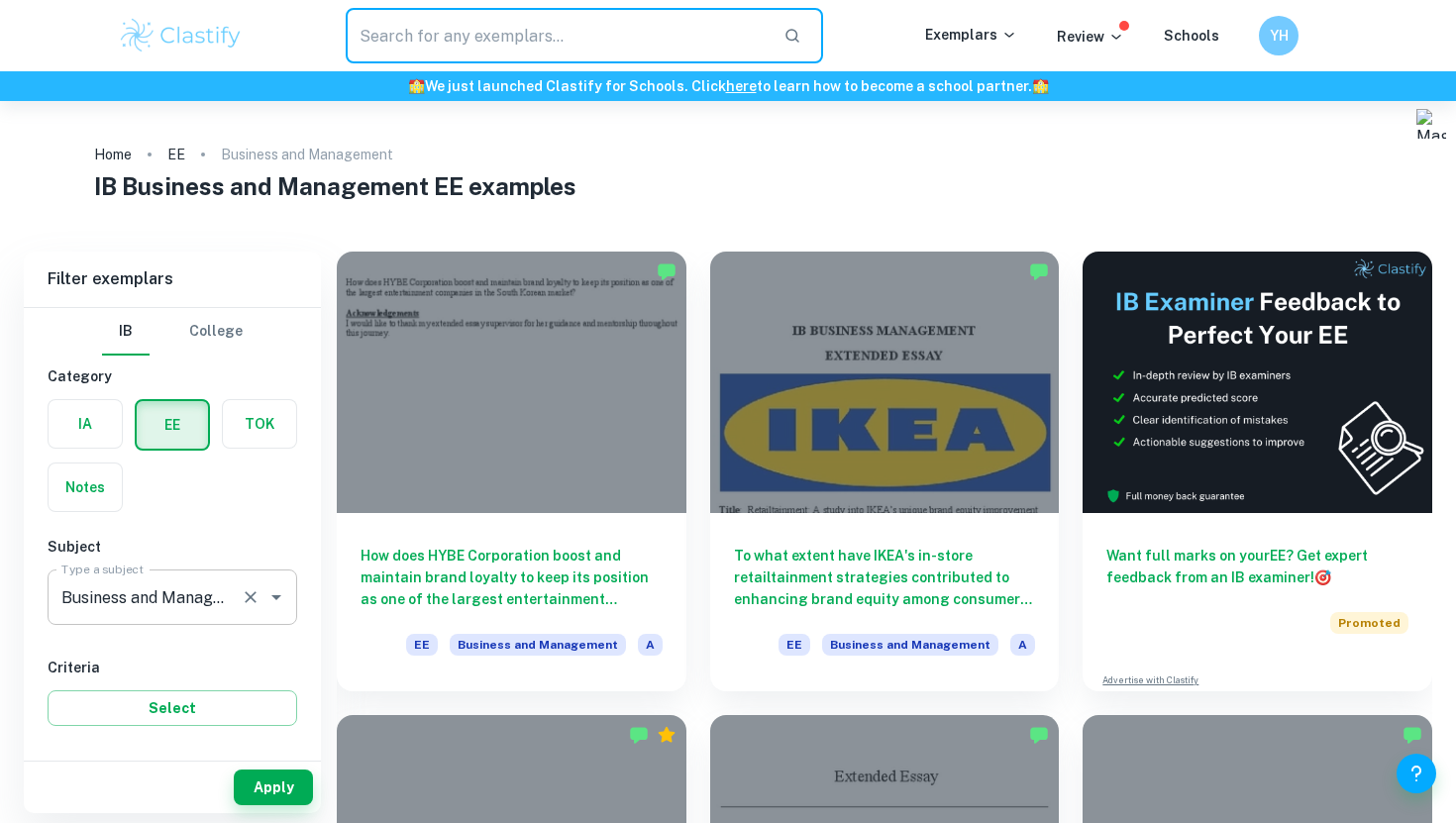 click at bounding box center (557, 36) 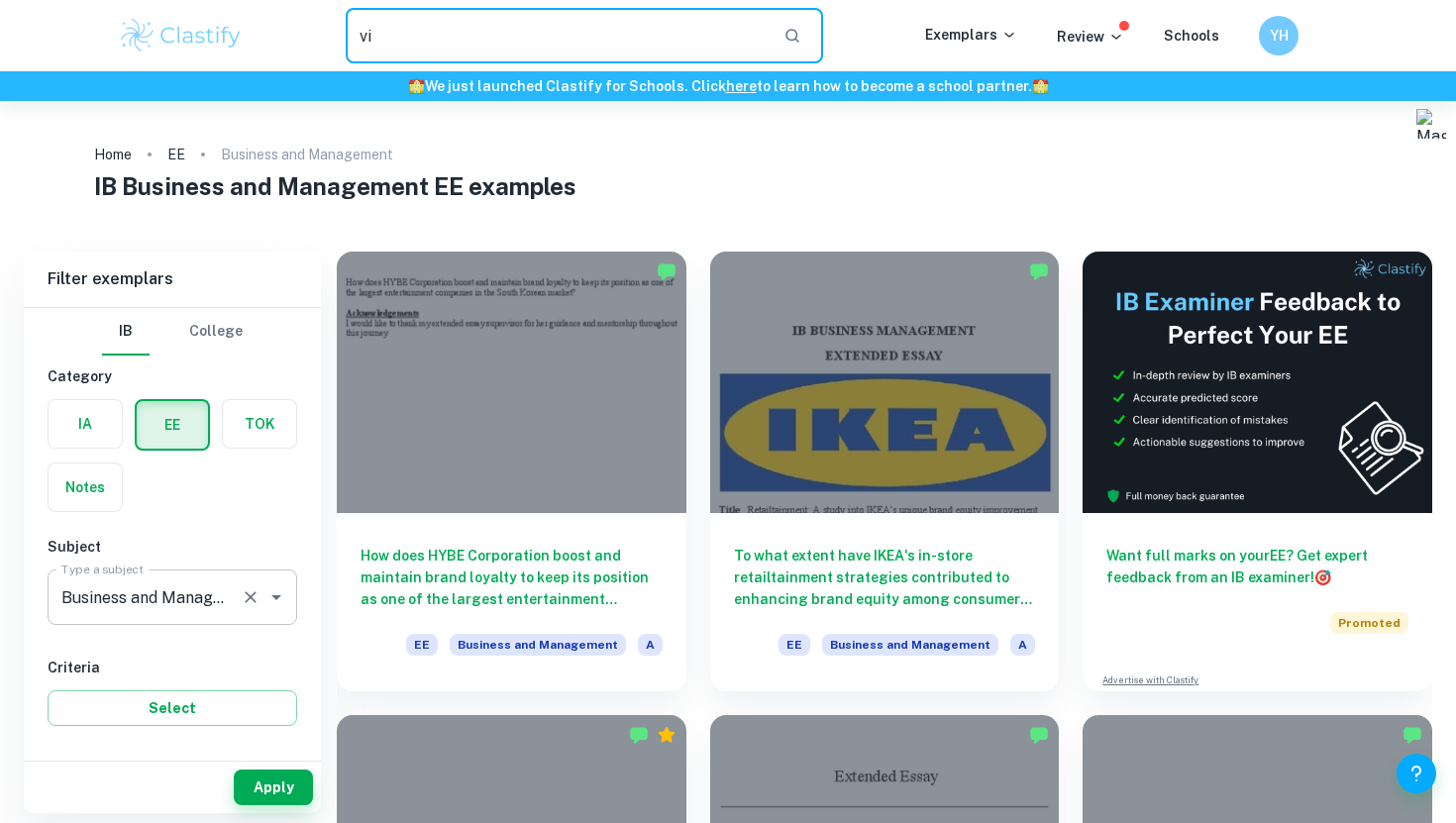 type on "v" 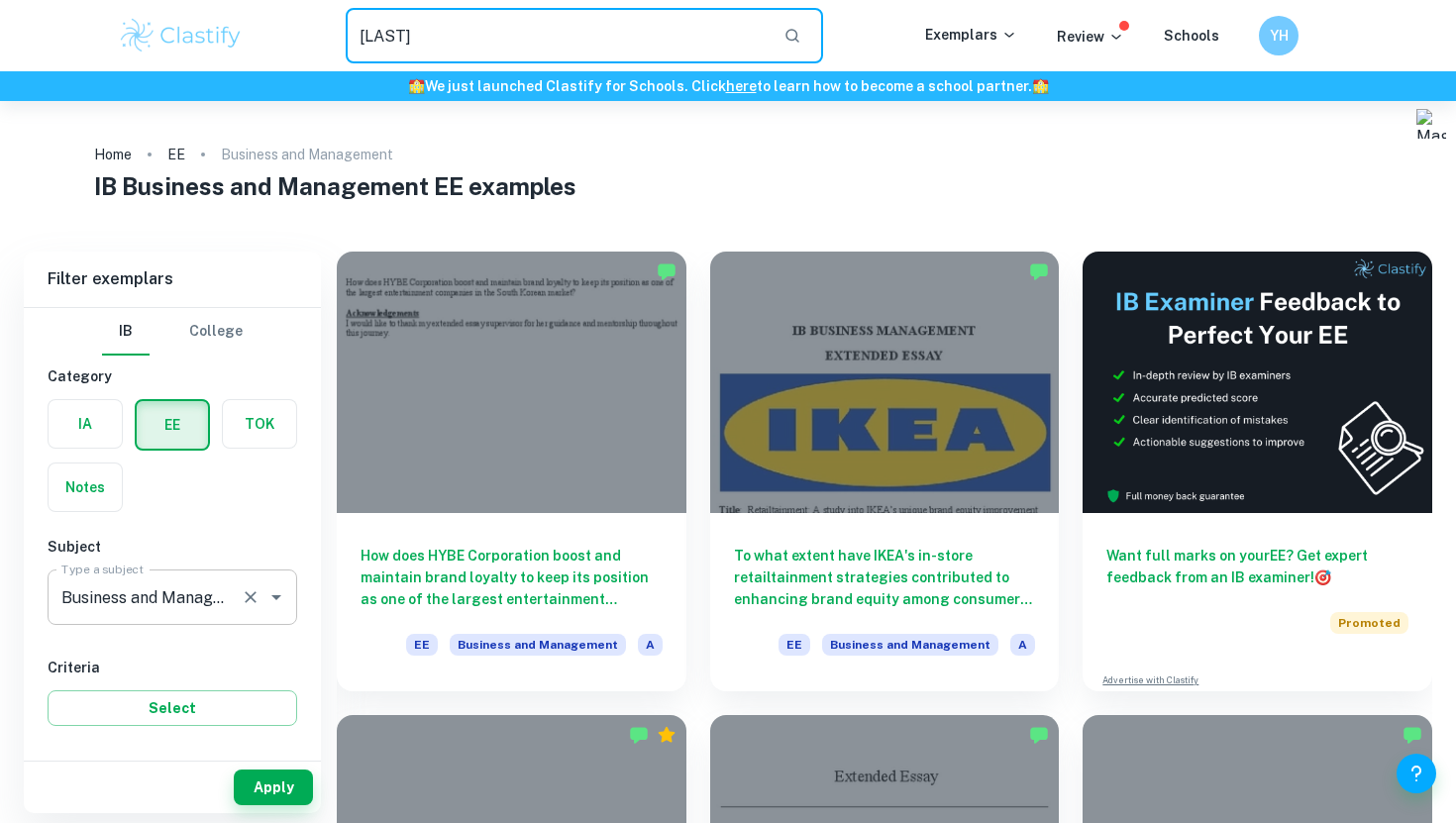 type on "[LAST]" 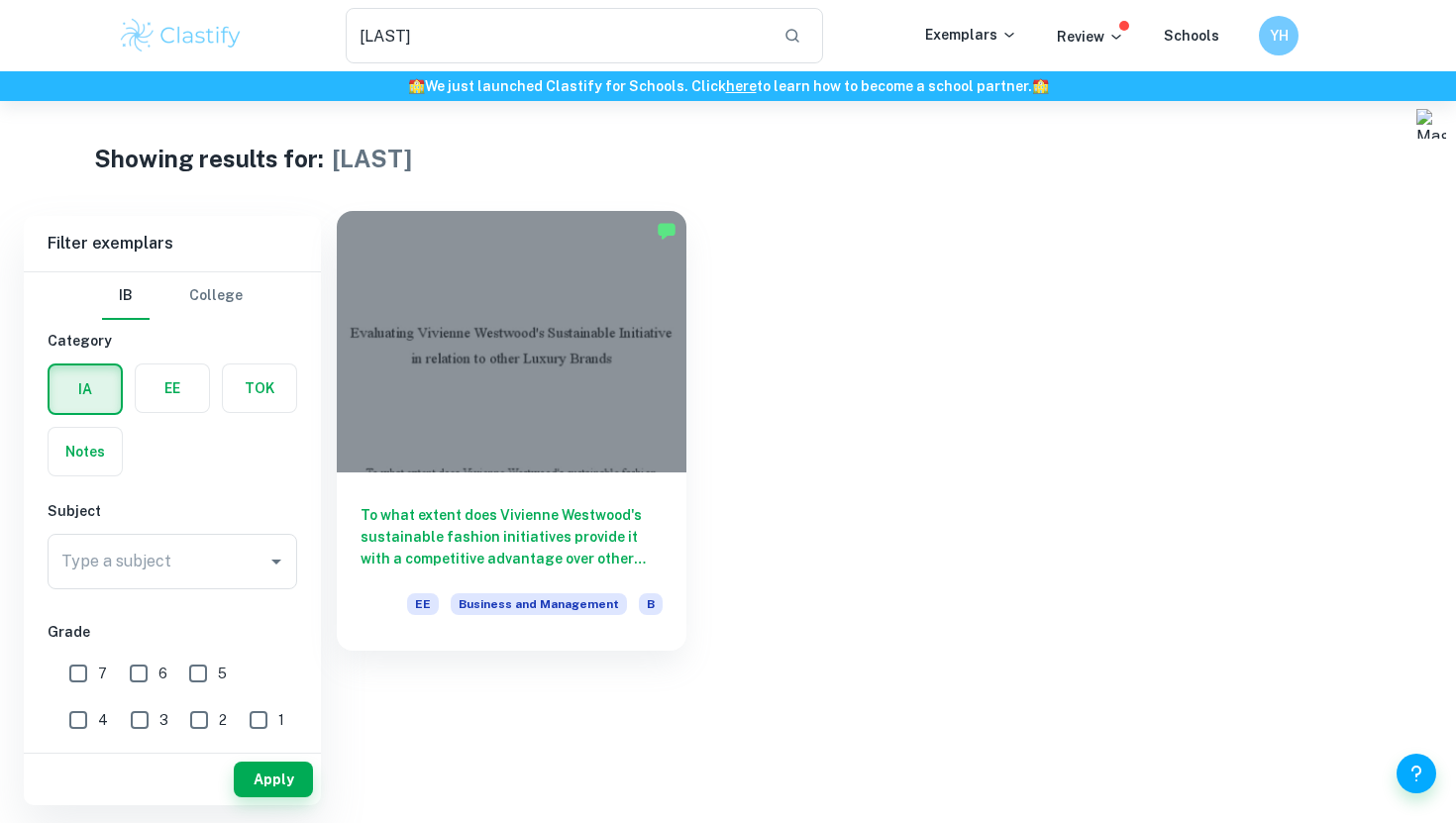 click at bounding box center (511, 342) 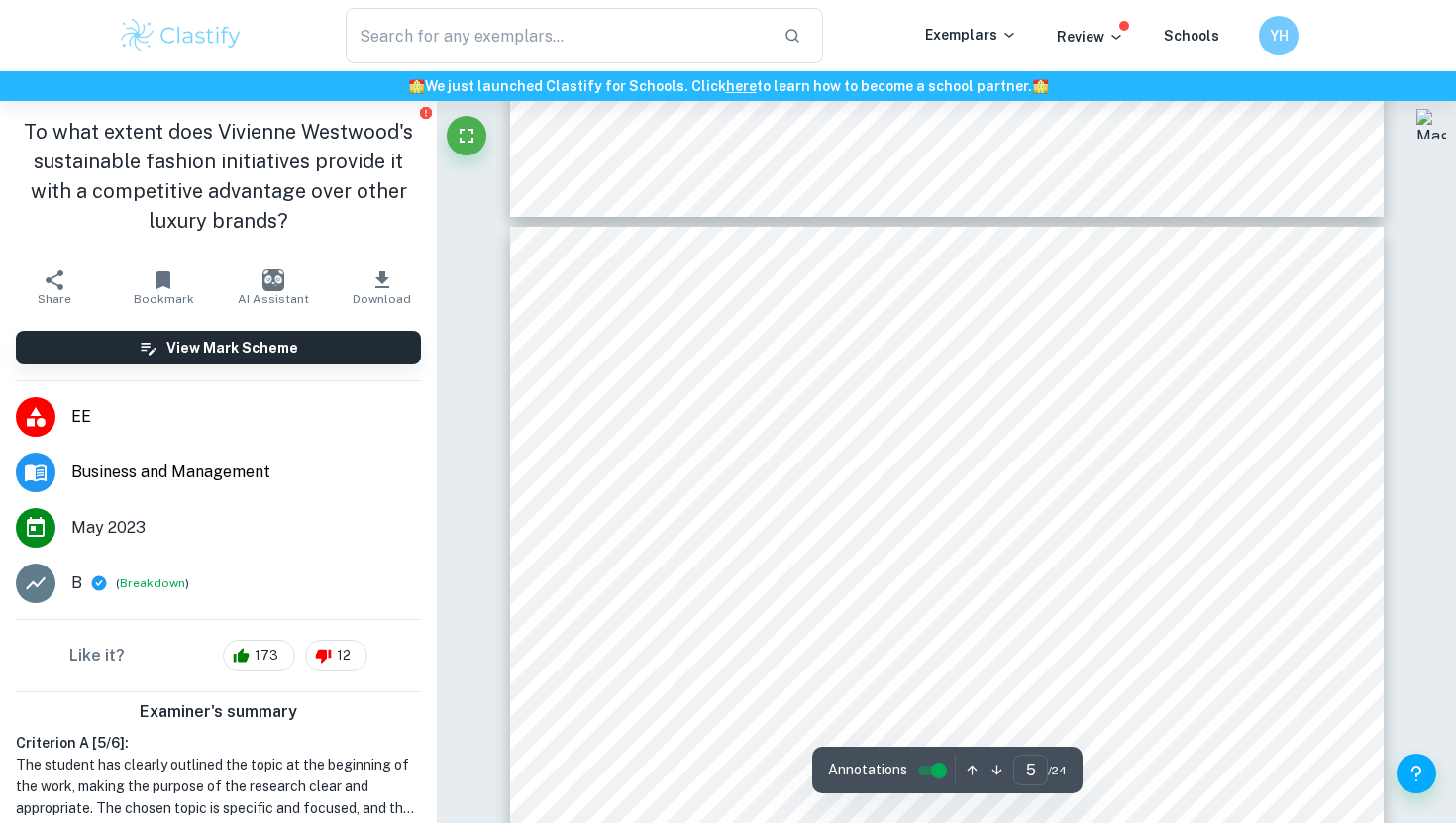scroll, scrollTop: 5183, scrollLeft: 0, axis: vertical 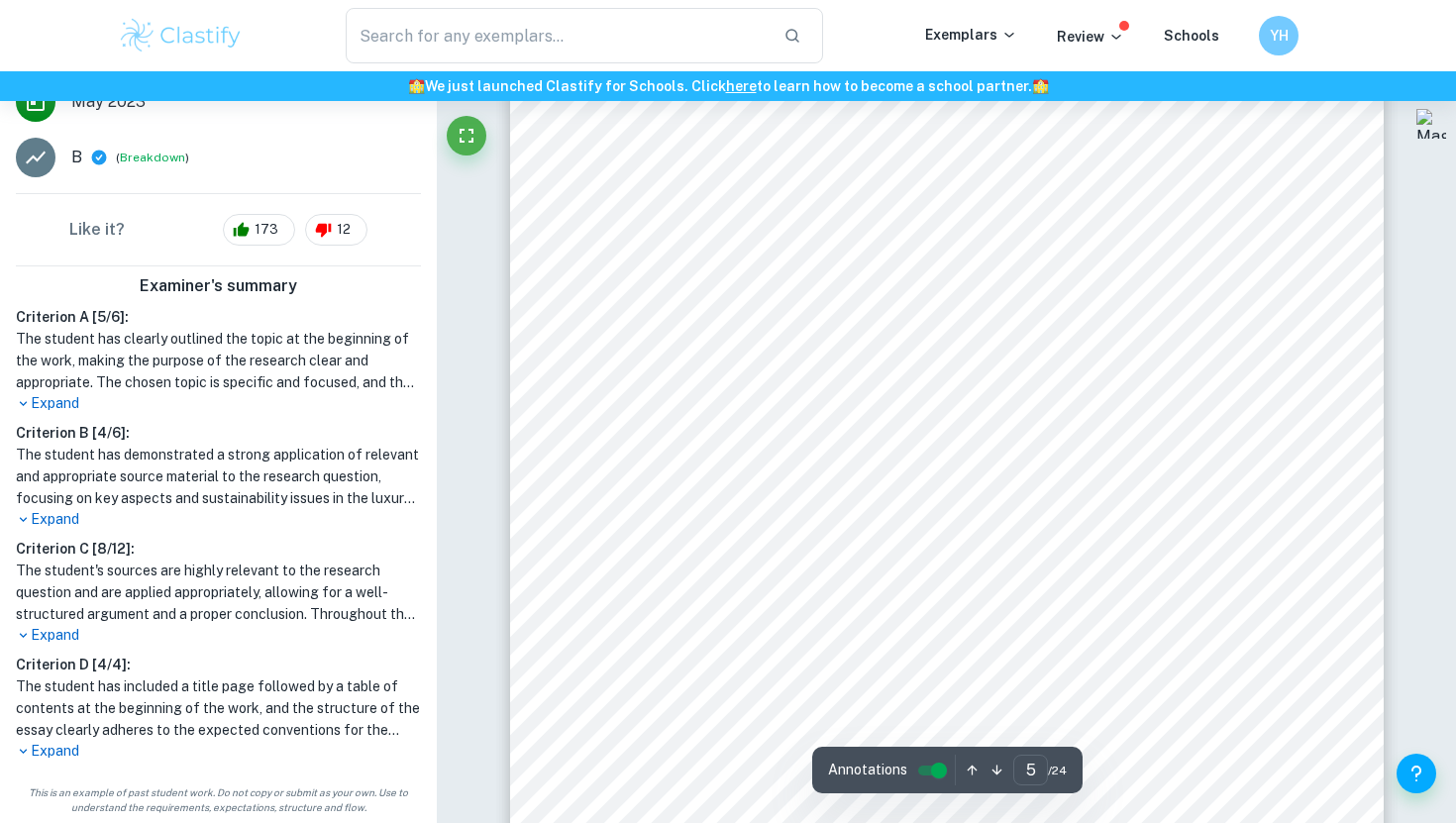 click on "Expand" at bounding box center (218, 403) 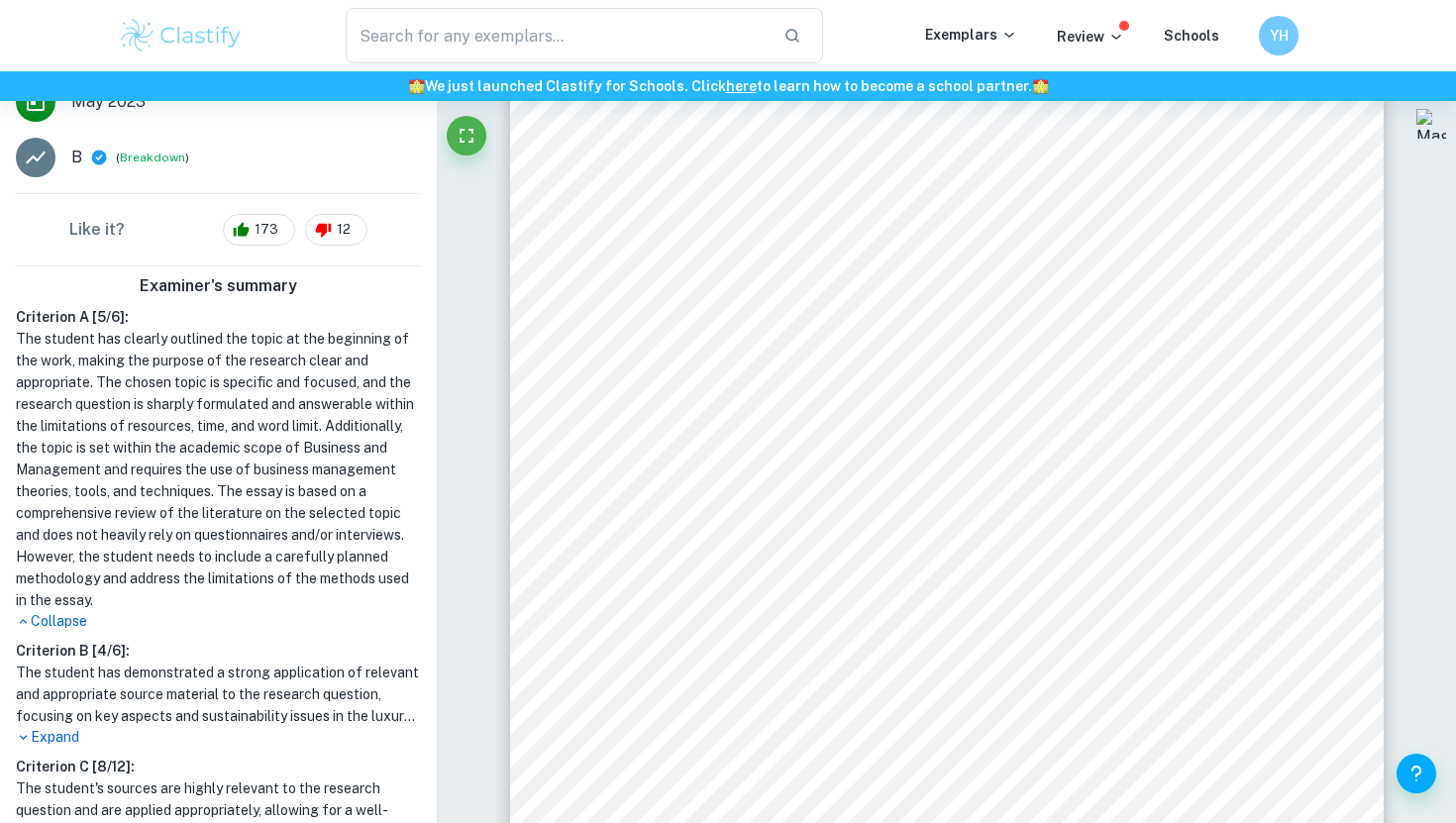 scroll, scrollTop: 644, scrollLeft: 0, axis: vertical 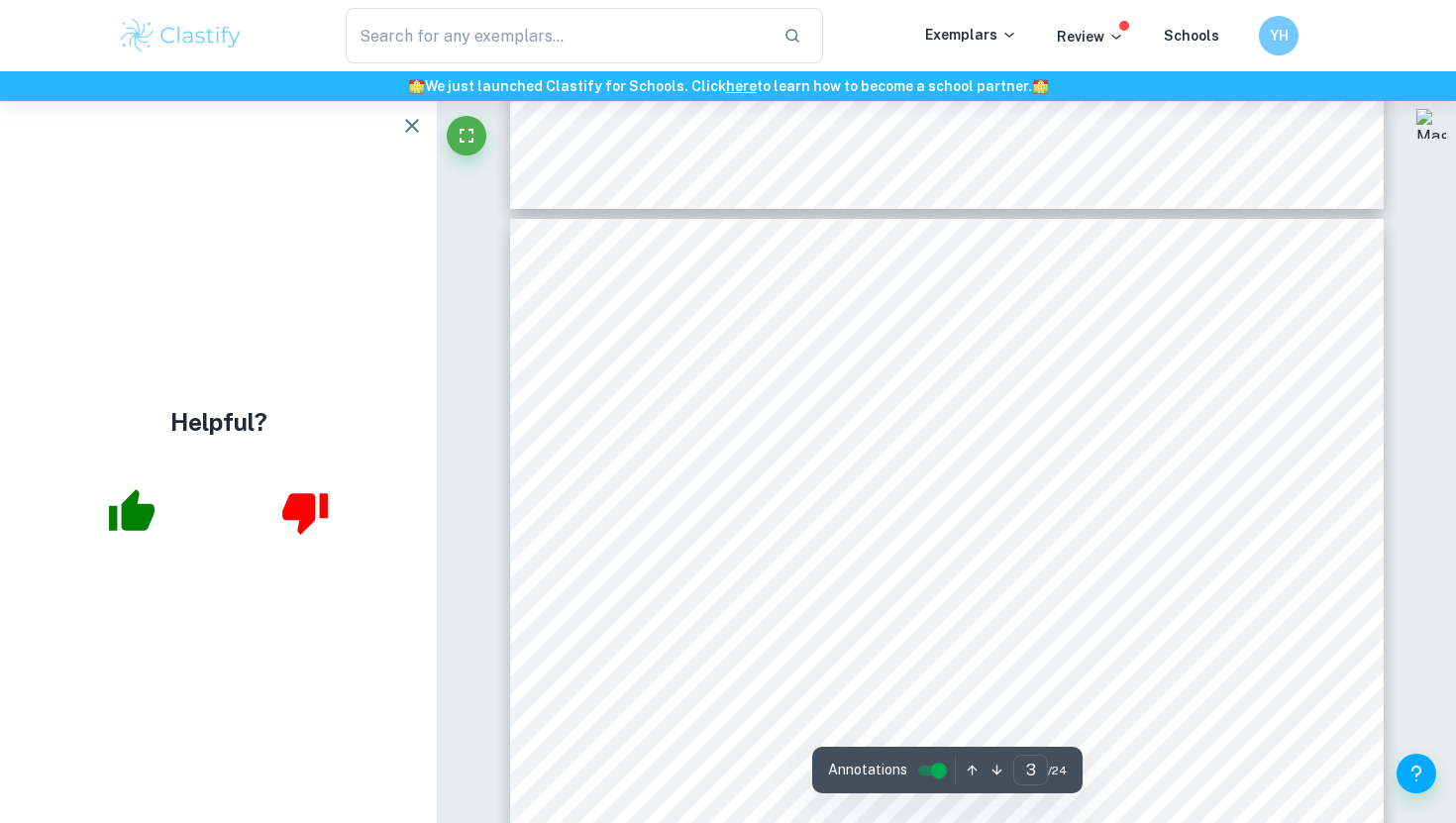 click 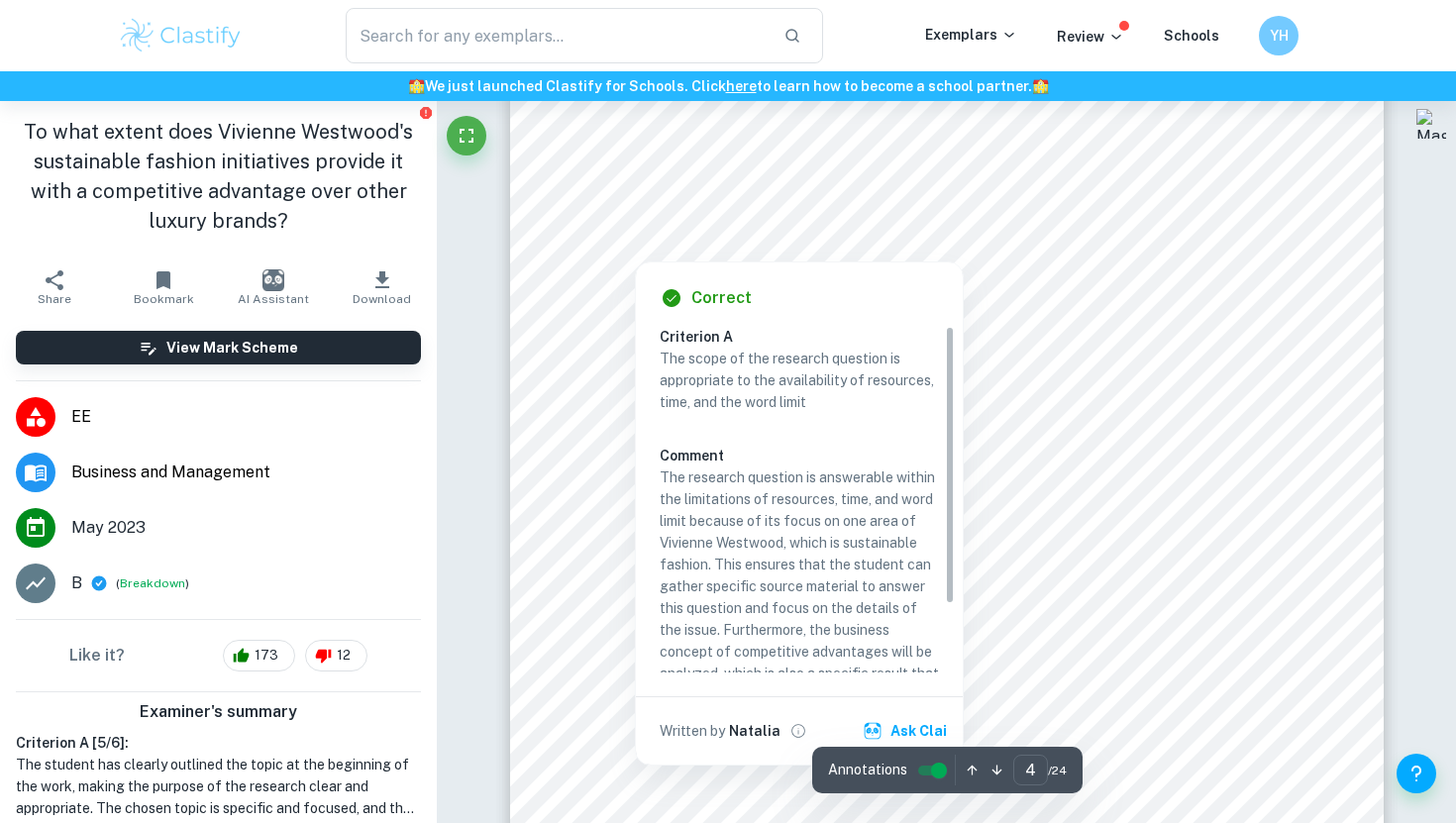 scroll, scrollTop: 4029, scrollLeft: 0, axis: vertical 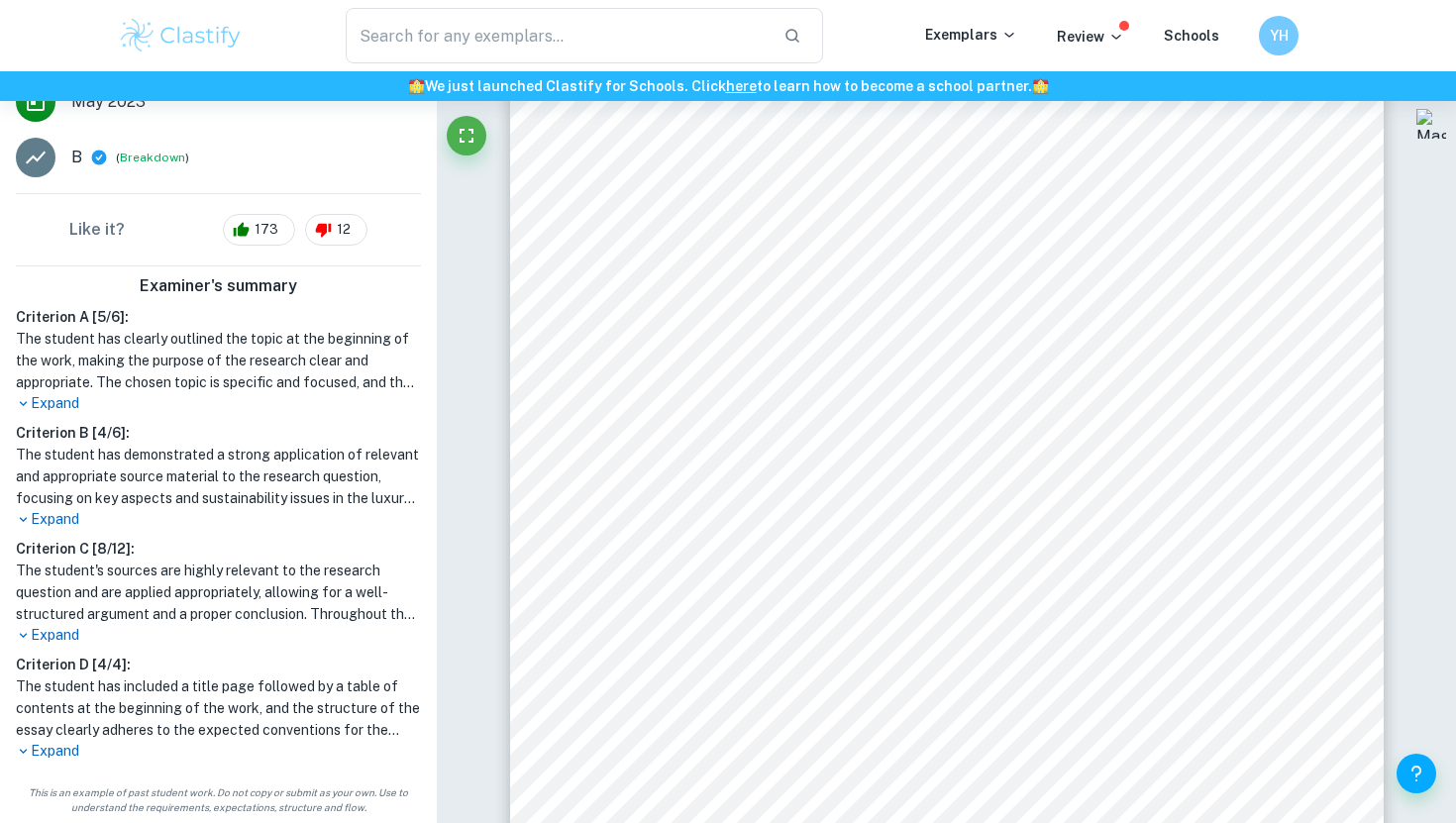 click on "Expand" at bounding box center [218, 403] 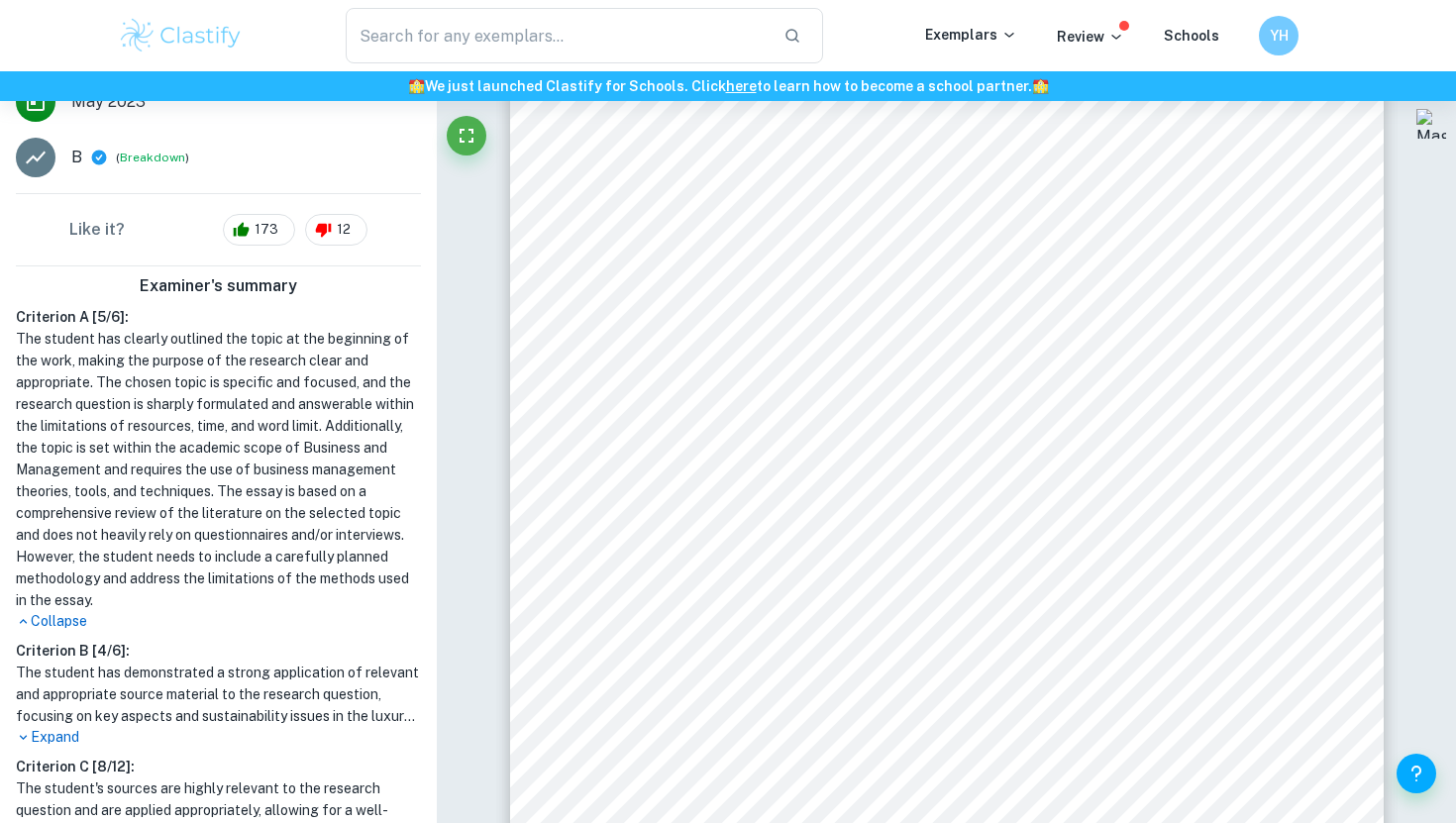 click on "Criterion A [ 5 / 6 ]: The student has clearly outlined the topic at the beginning of the work, making the purpose of the research clear and appropriate. The chosen topic is specific and focused, and the research question is sharply formulated and answerable within the limitations of resources, time, and word limit. Additionally, the topic is set within the academic scope of Business and Management and requires the use of business management theories, tools, and techniques. The essay is based on a comprehensive review of the literature on the selected topic and does not heavily rely on questionnaires and/or interviews. However, the student needs to include a carefully planned methodology and address the limitations of the methods used in the essay. Collapse Criterion B [ 4 / 6 ]: Expand Criterion C [ 8 / 12 ]: Expand Criterion D [ 4 / 4 ]: Expand" at bounding box center (218, 647) 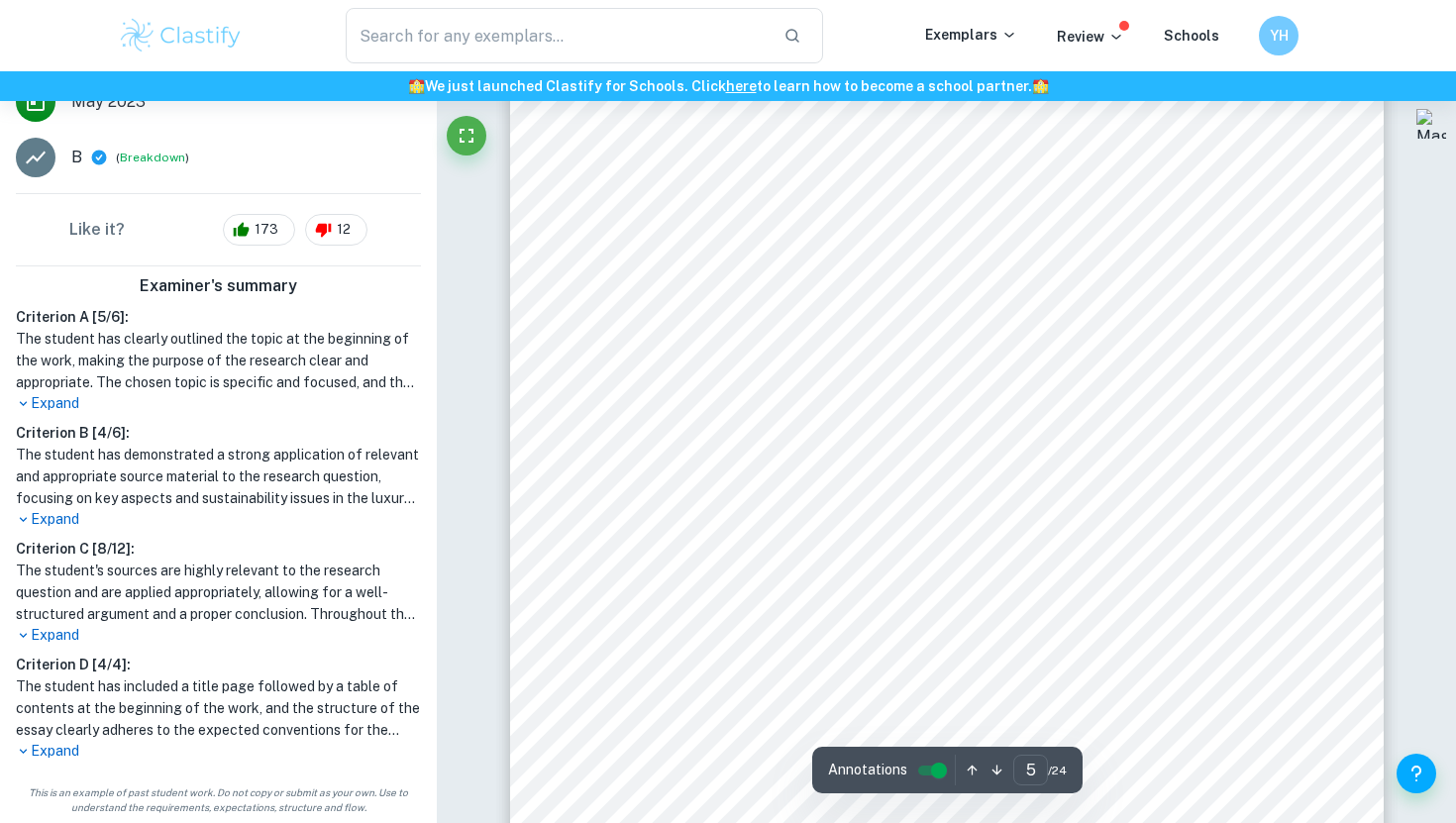 scroll, scrollTop: 5319, scrollLeft: 0, axis: vertical 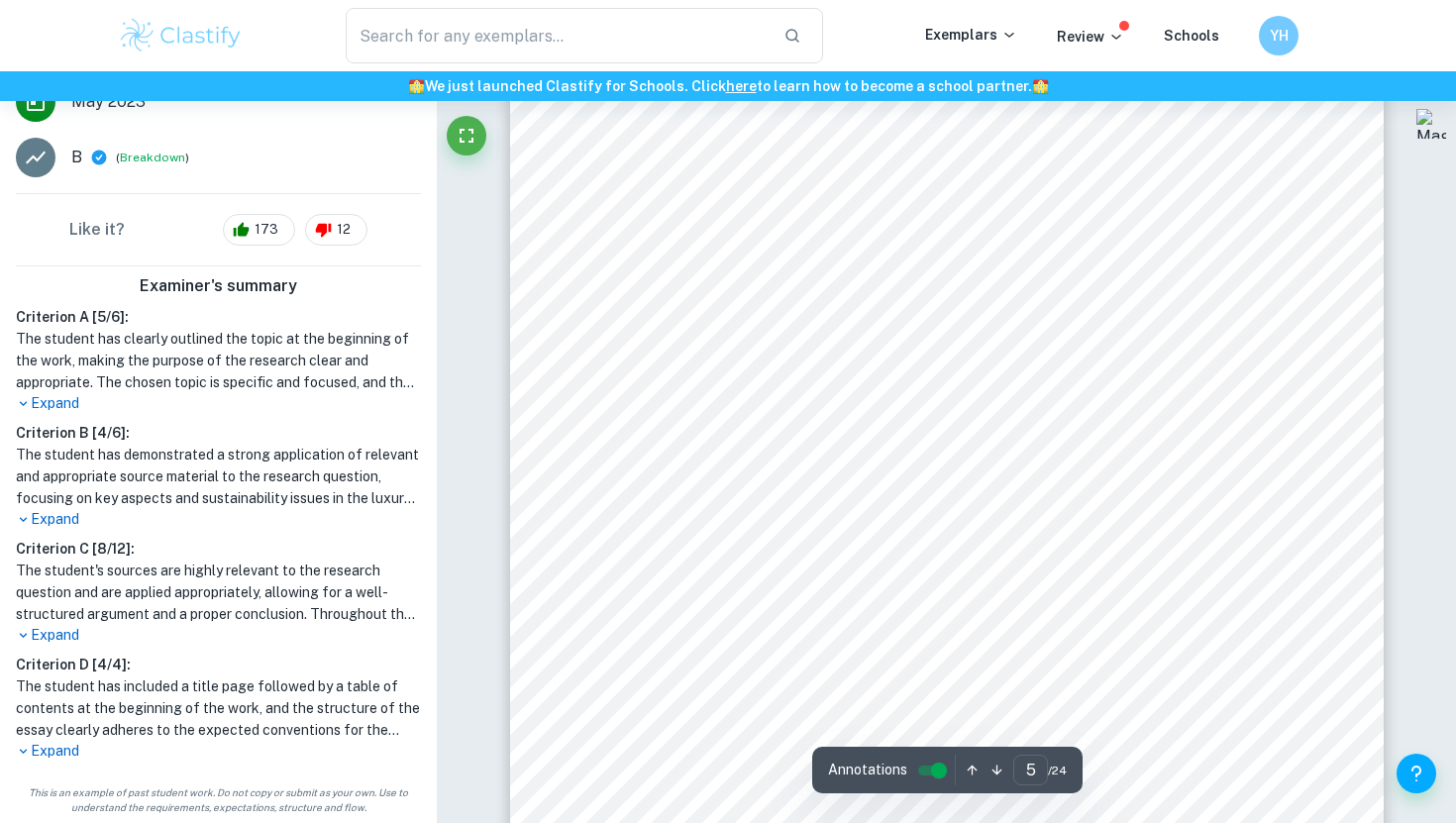 drag, startPoint x: 698, startPoint y: 480, endPoint x: 587, endPoint y: 167, distance: 332.09938 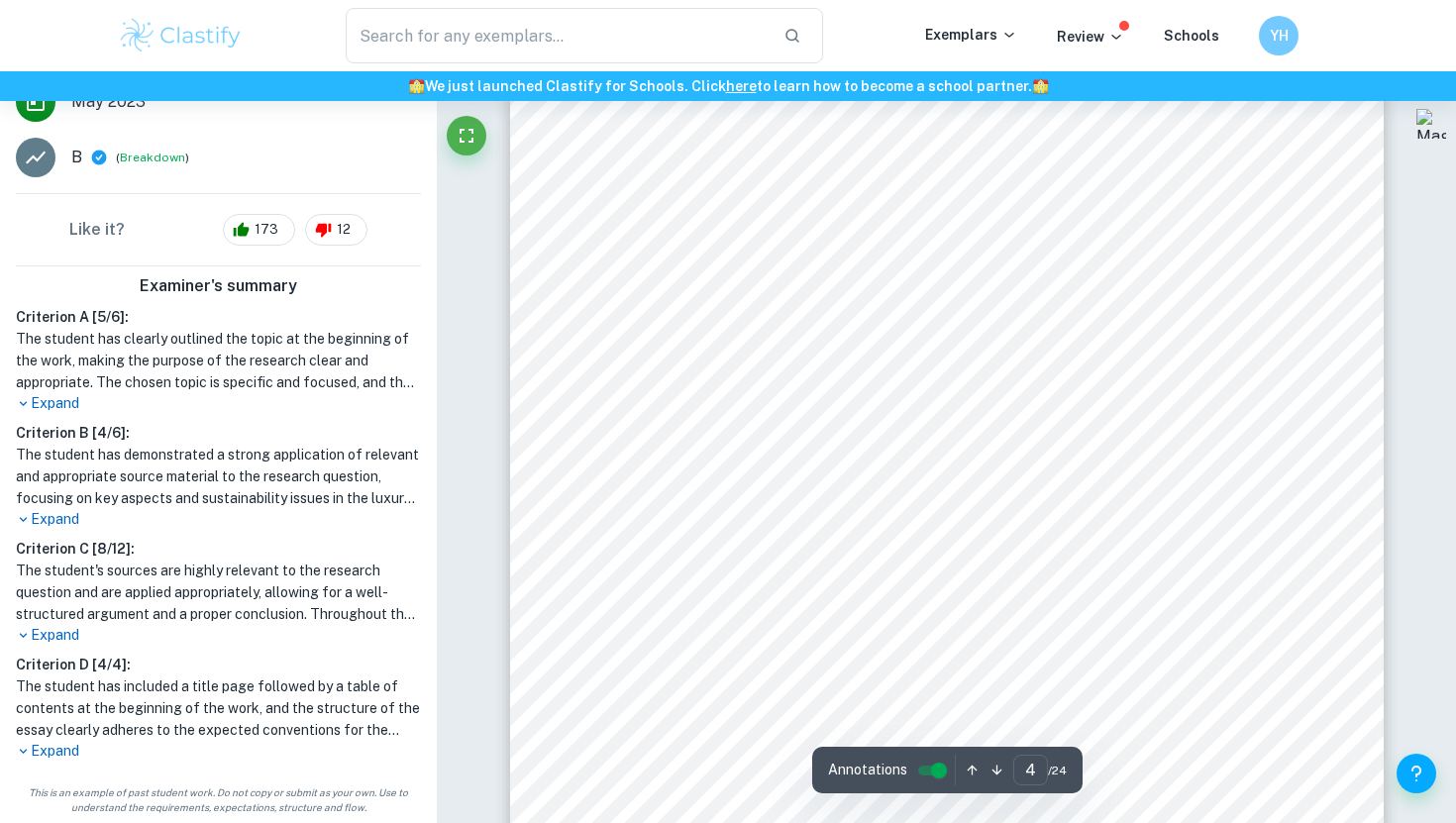scroll, scrollTop: 4198, scrollLeft: 0, axis: vertical 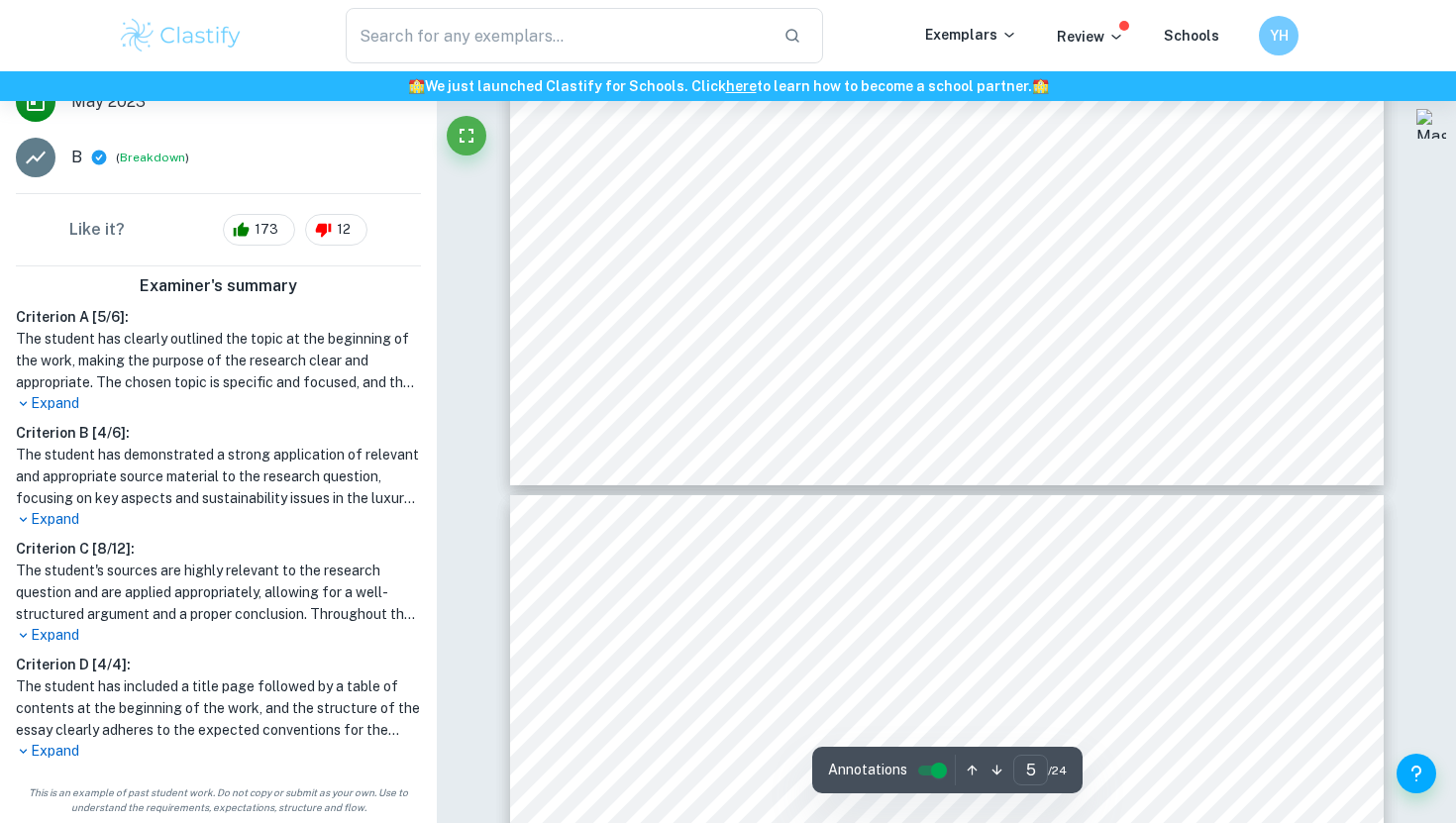 type on "4" 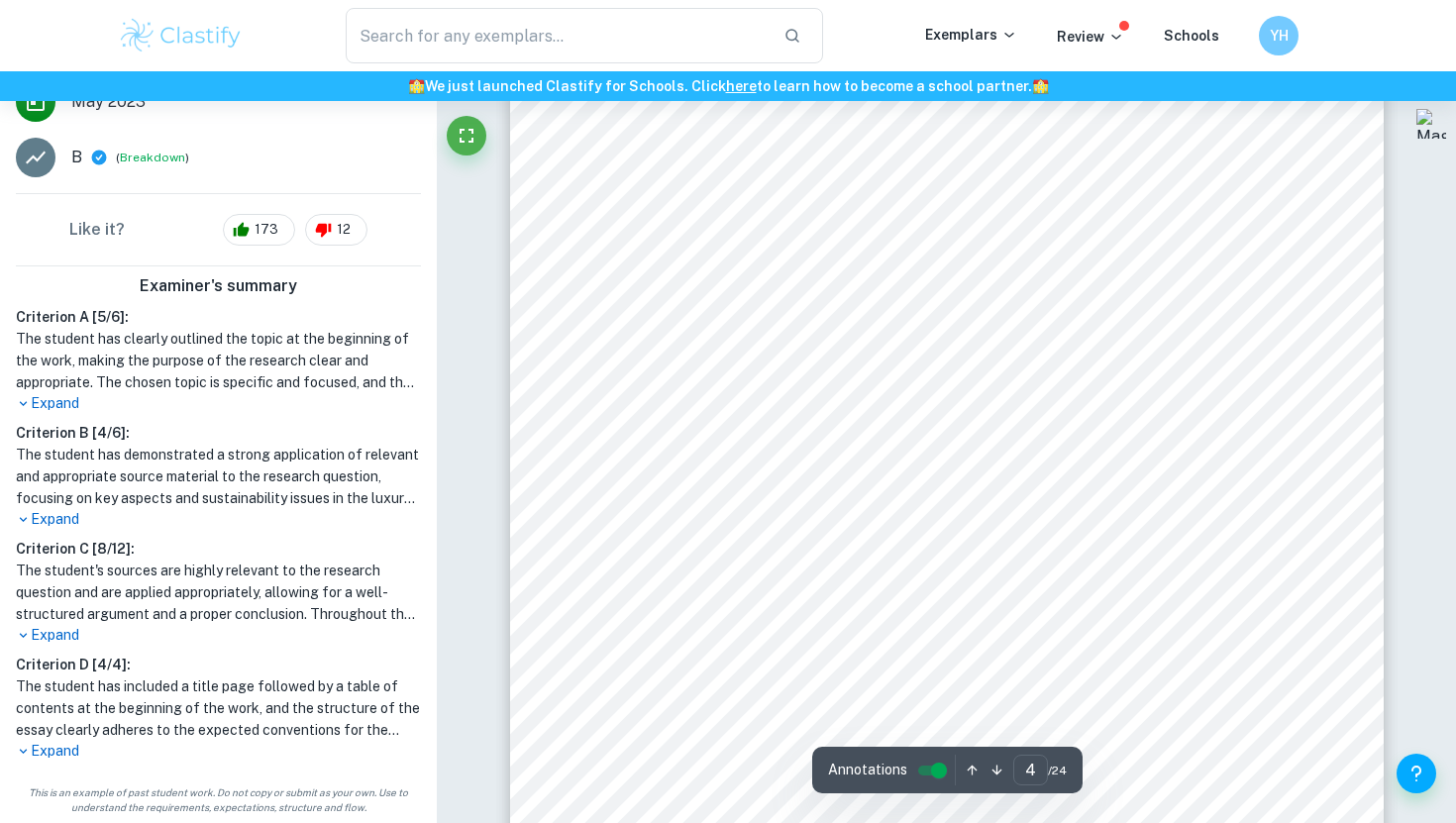 scroll, scrollTop: 4046, scrollLeft: 0, axis: vertical 